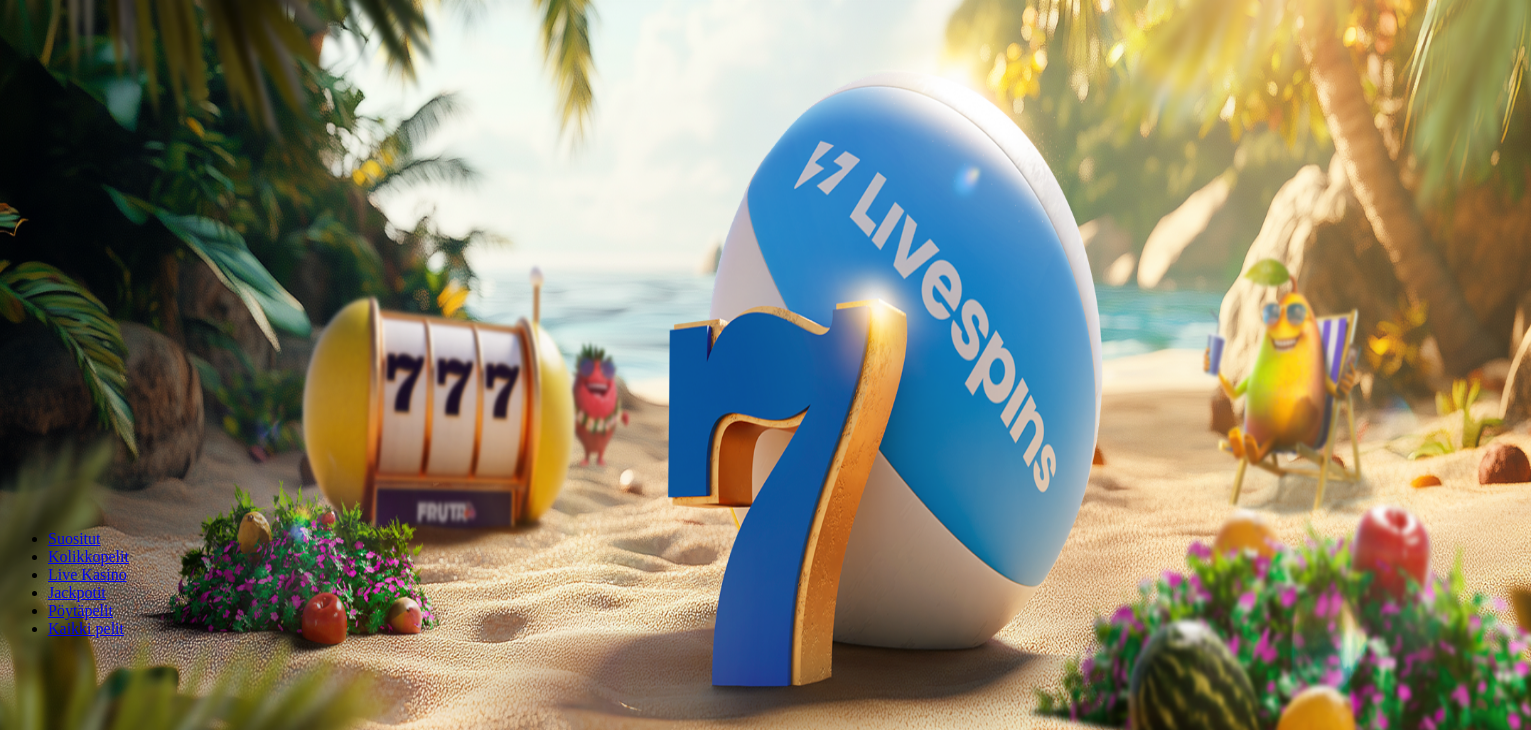 scroll, scrollTop: 0, scrollLeft: 0, axis: both 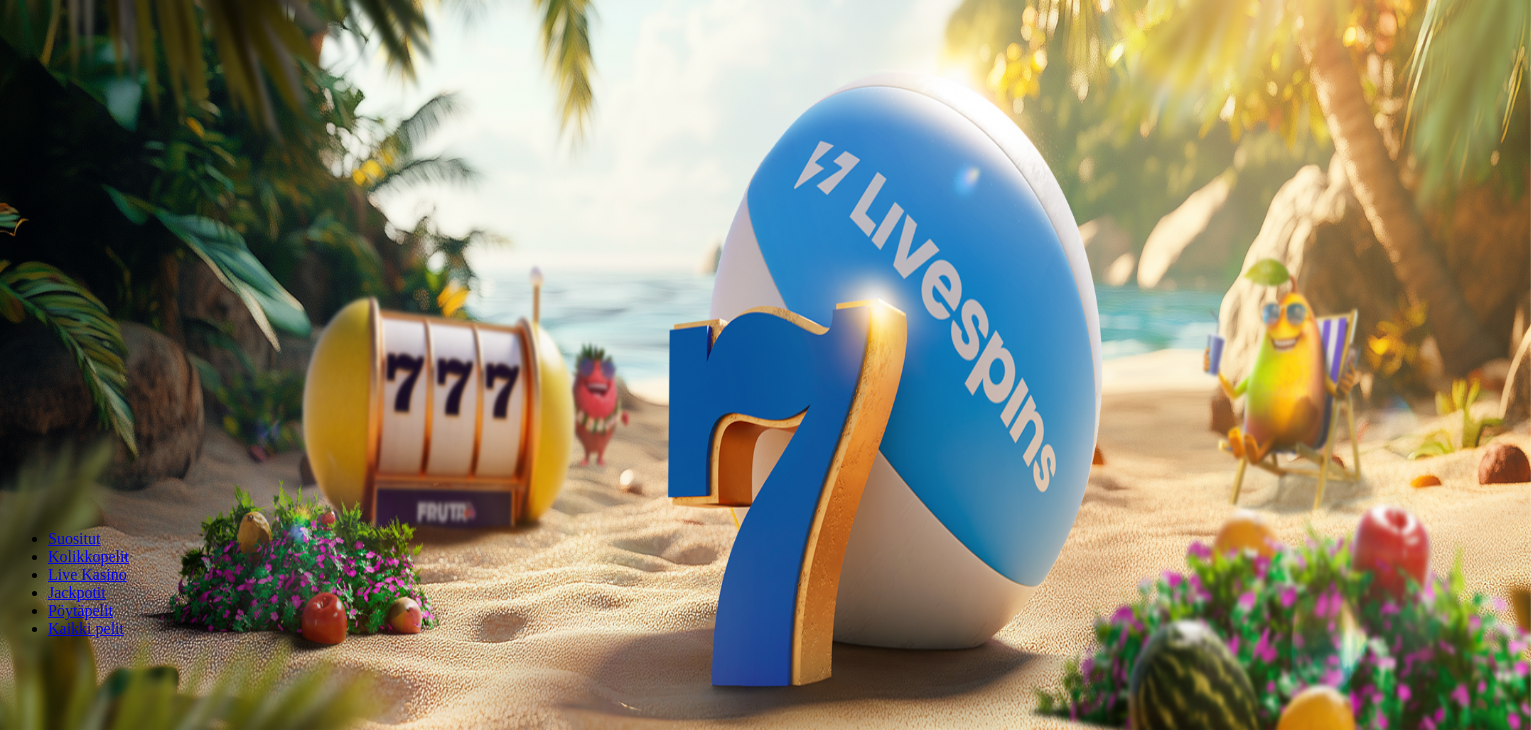 click on "Kirjaudu" at bounding box center [138, 72] 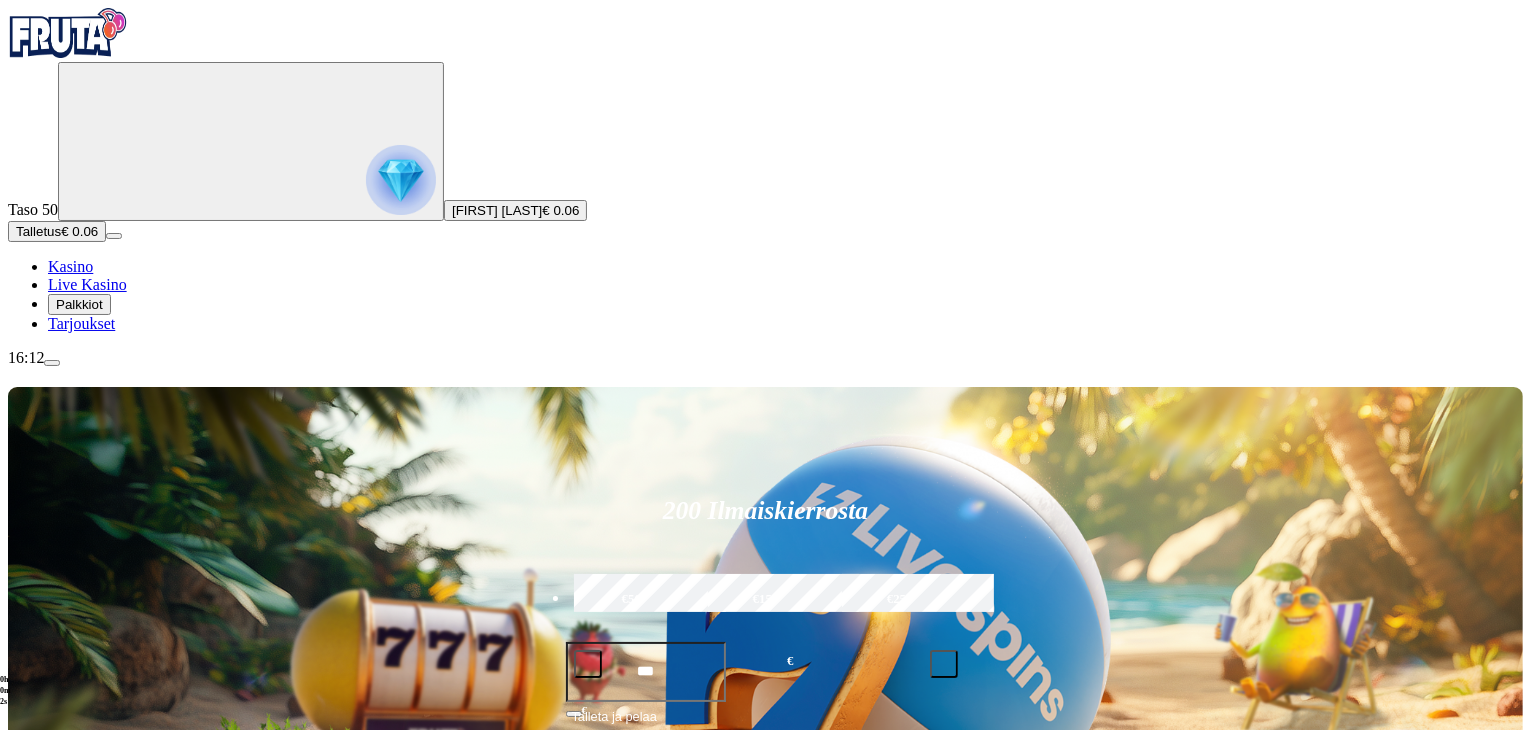 click at bounding box center (52, 363) 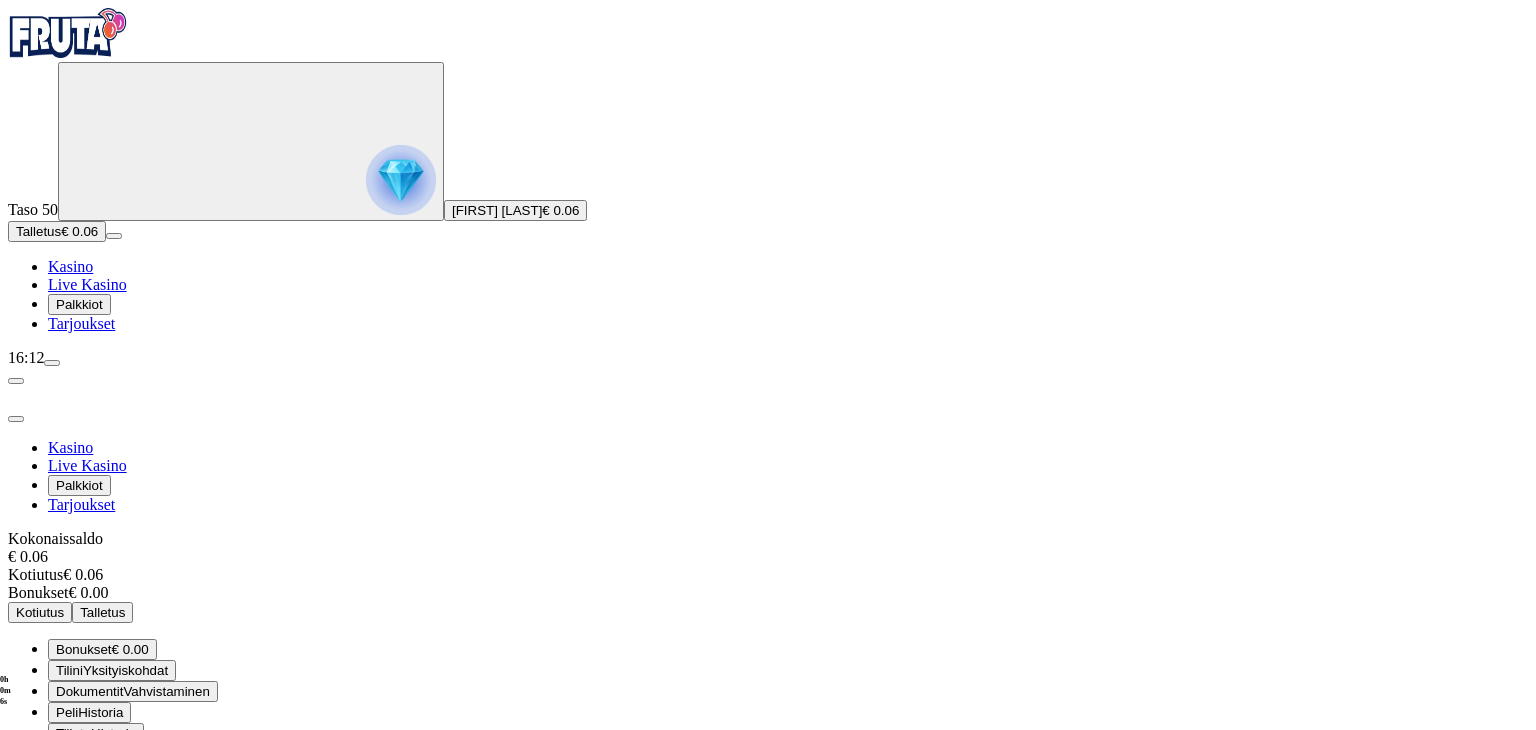 click on "Rajoitukset" at bounding box center [89, 754] 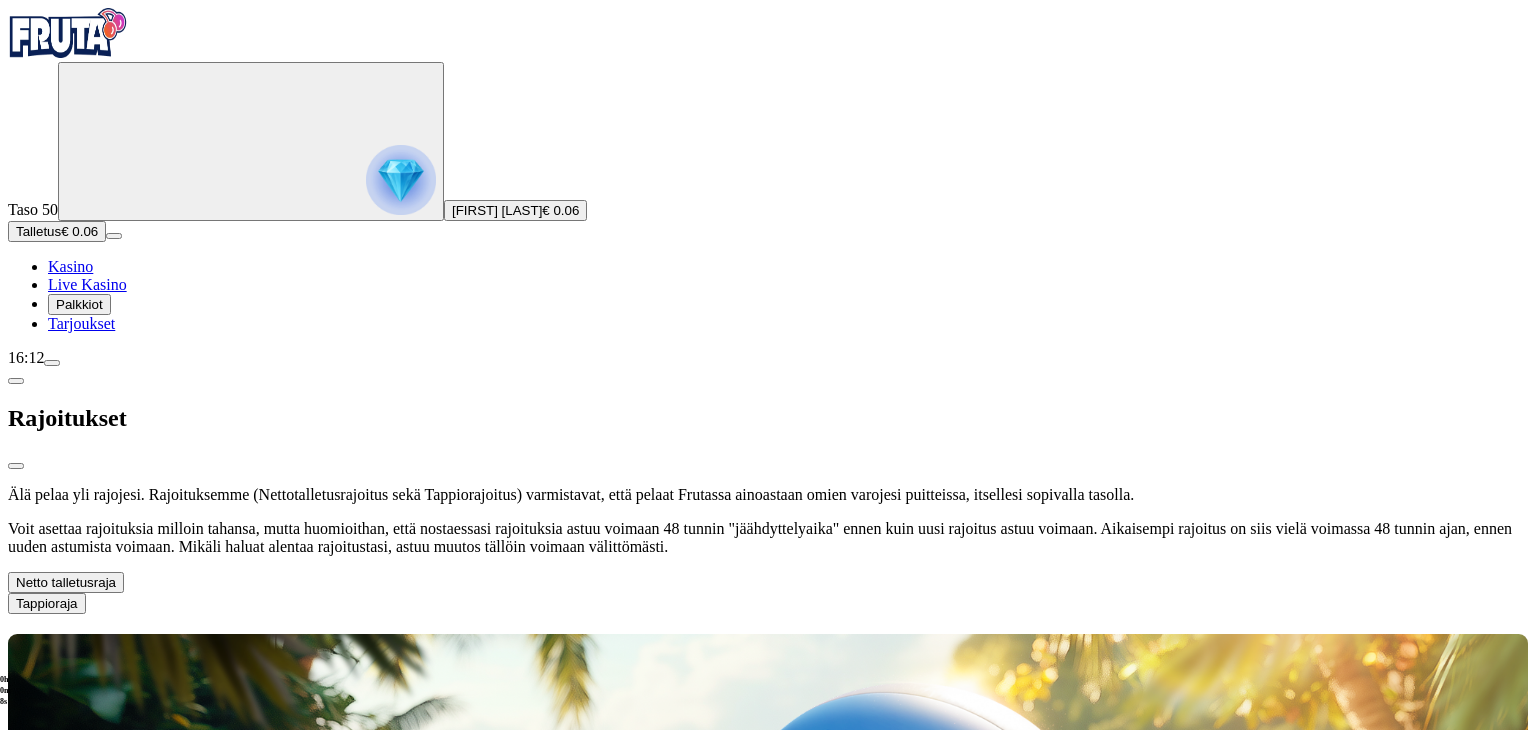 click on "Netto talletusraja" at bounding box center [66, 582] 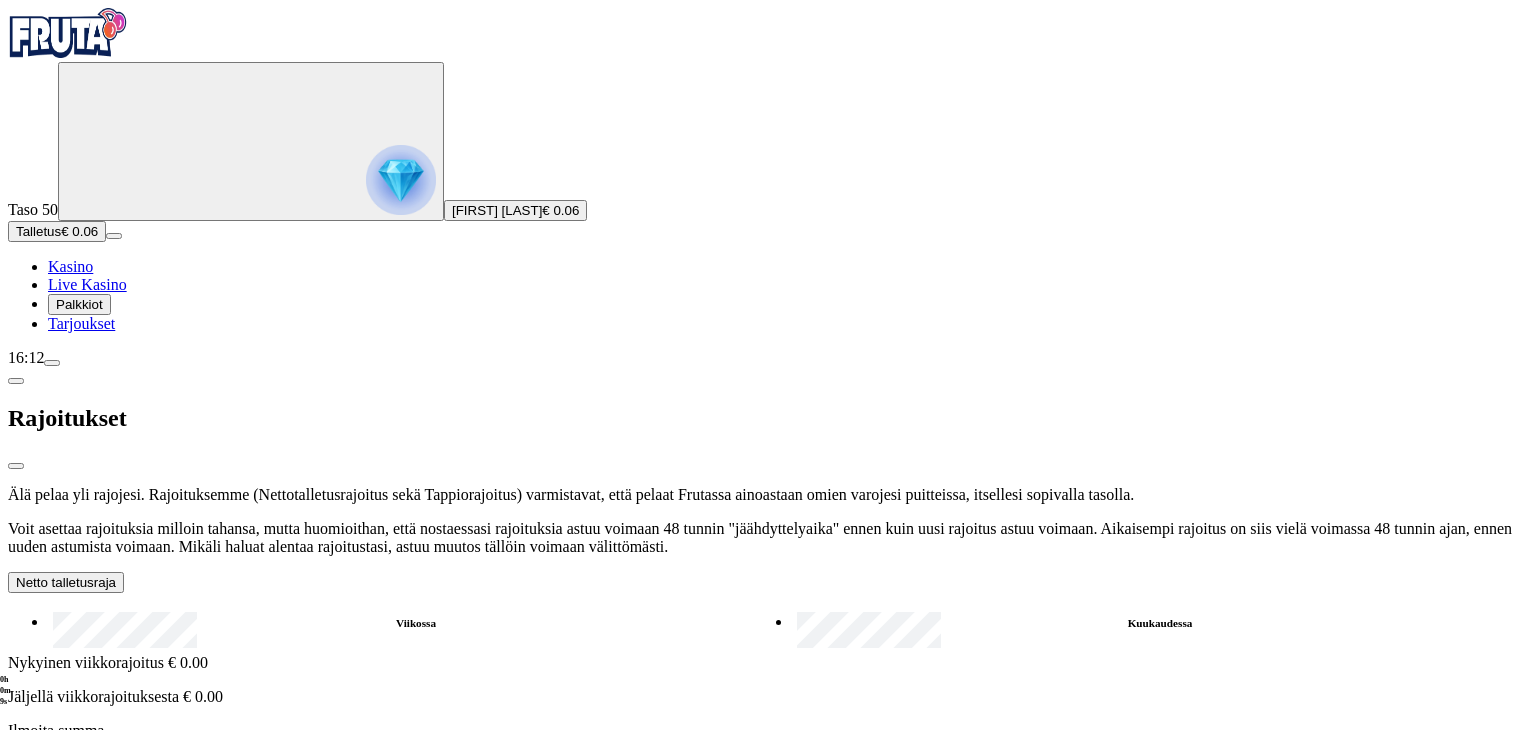 scroll, scrollTop: 114, scrollLeft: 0, axis: vertical 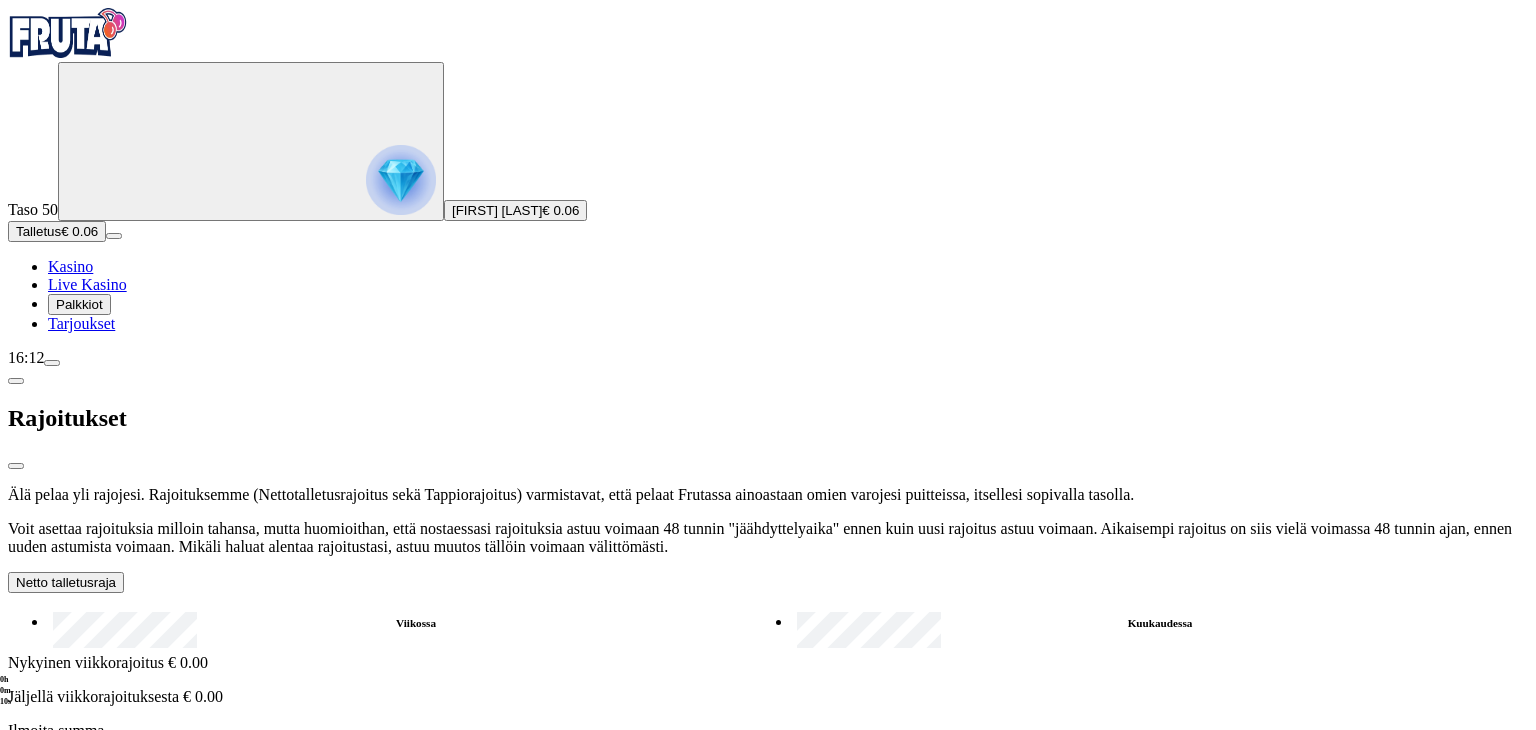 click on "Kuukaudessa" at bounding box center [1160, 623] 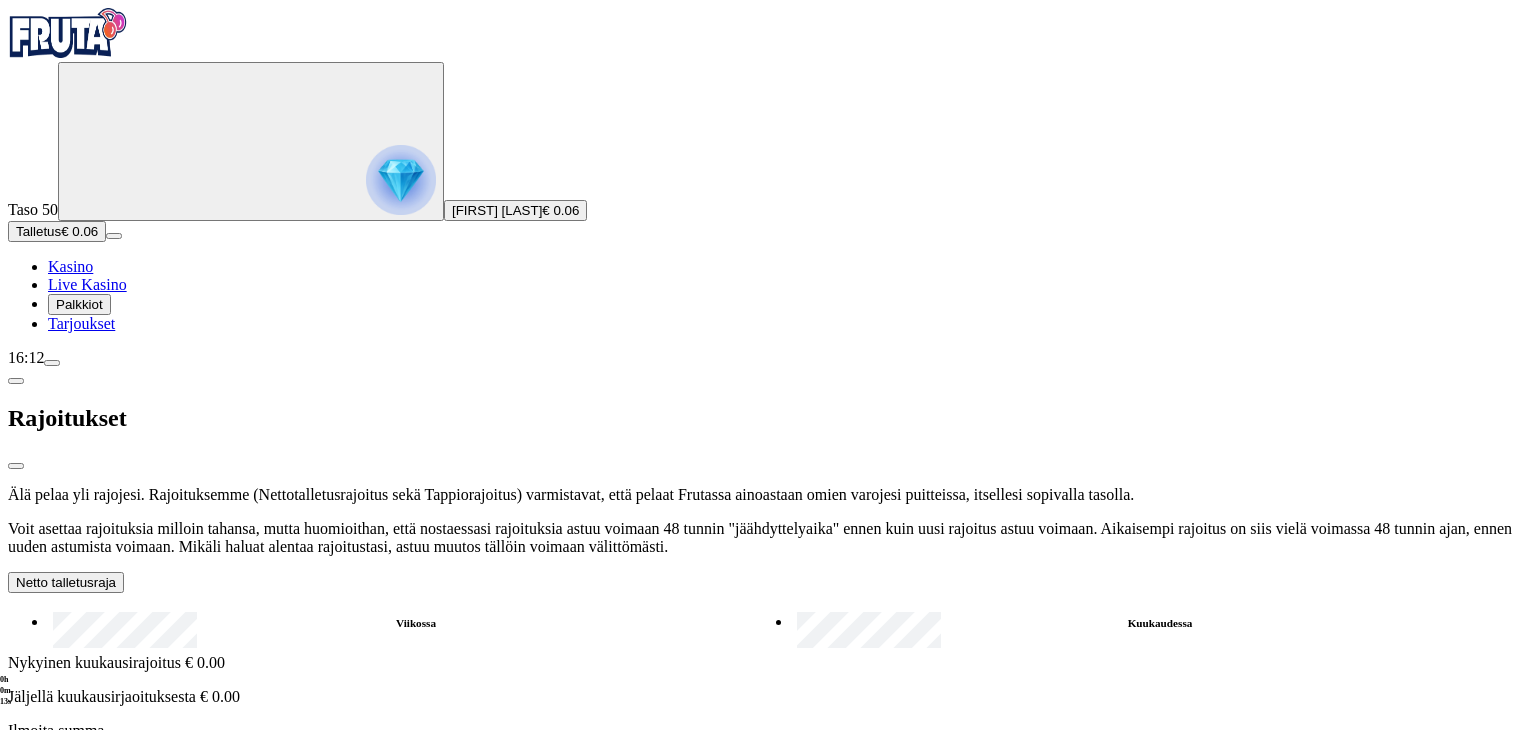 click on "Viikossa" at bounding box center [416, 623] 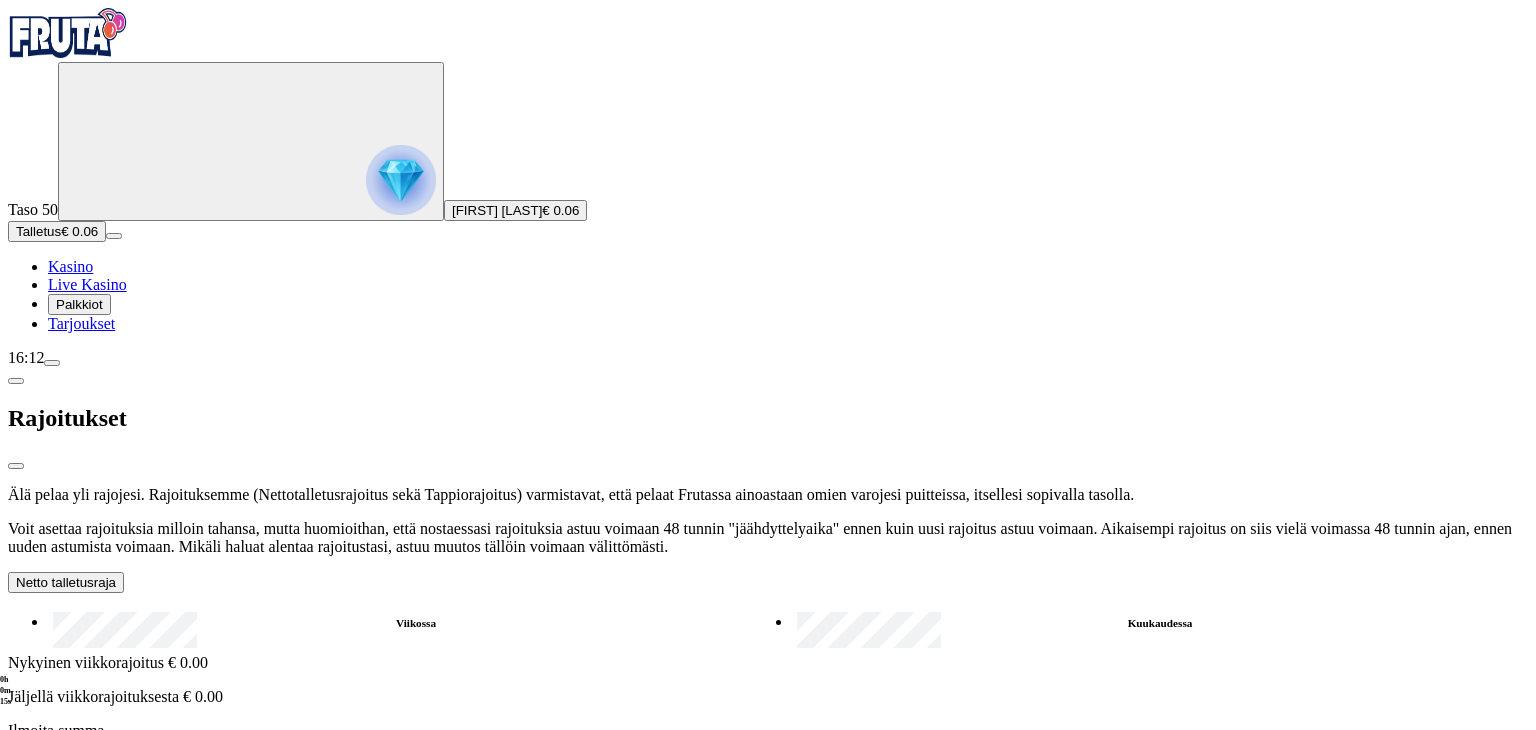 click on "Tappioraja" at bounding box center [47, 810] 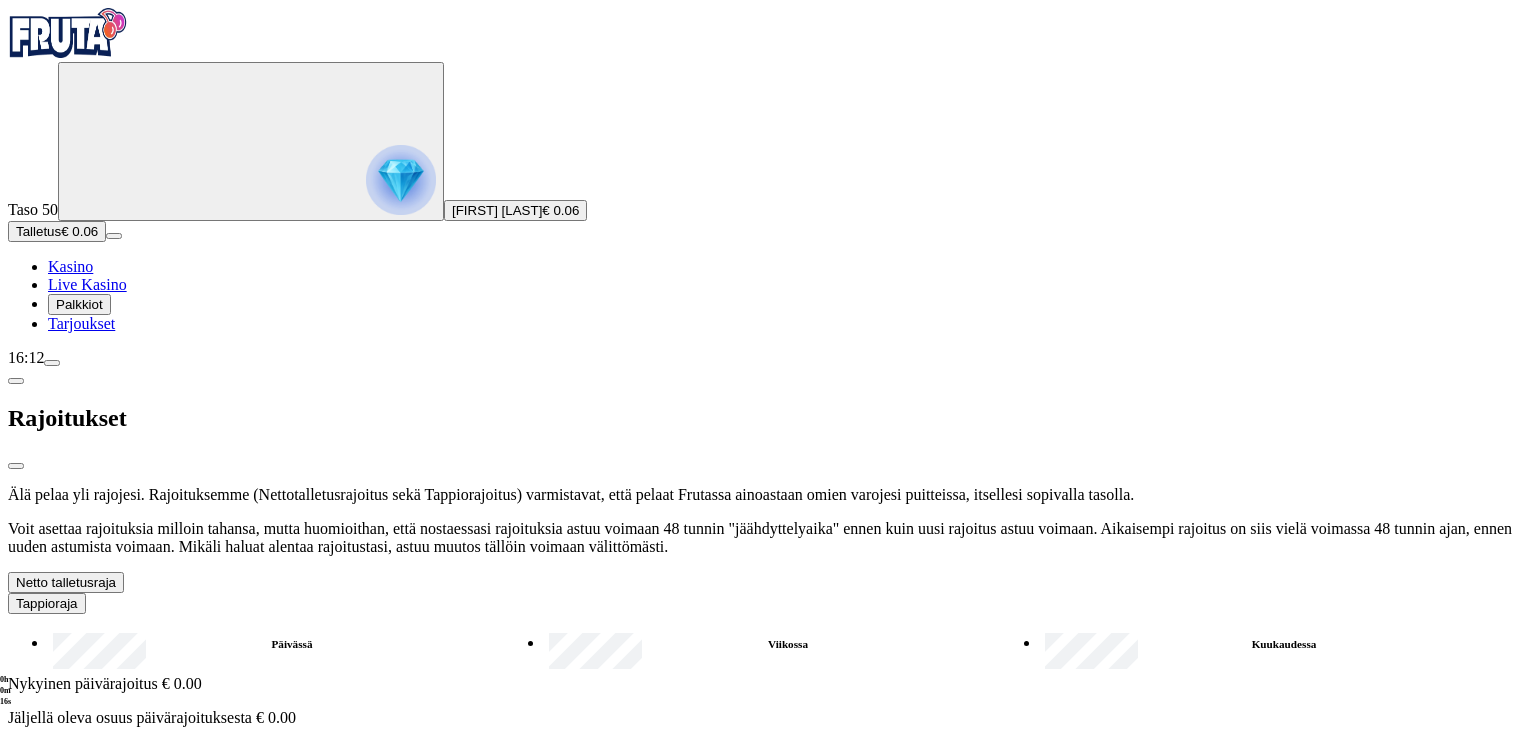 click on "Viikossa" at bounding box center [788, 644] 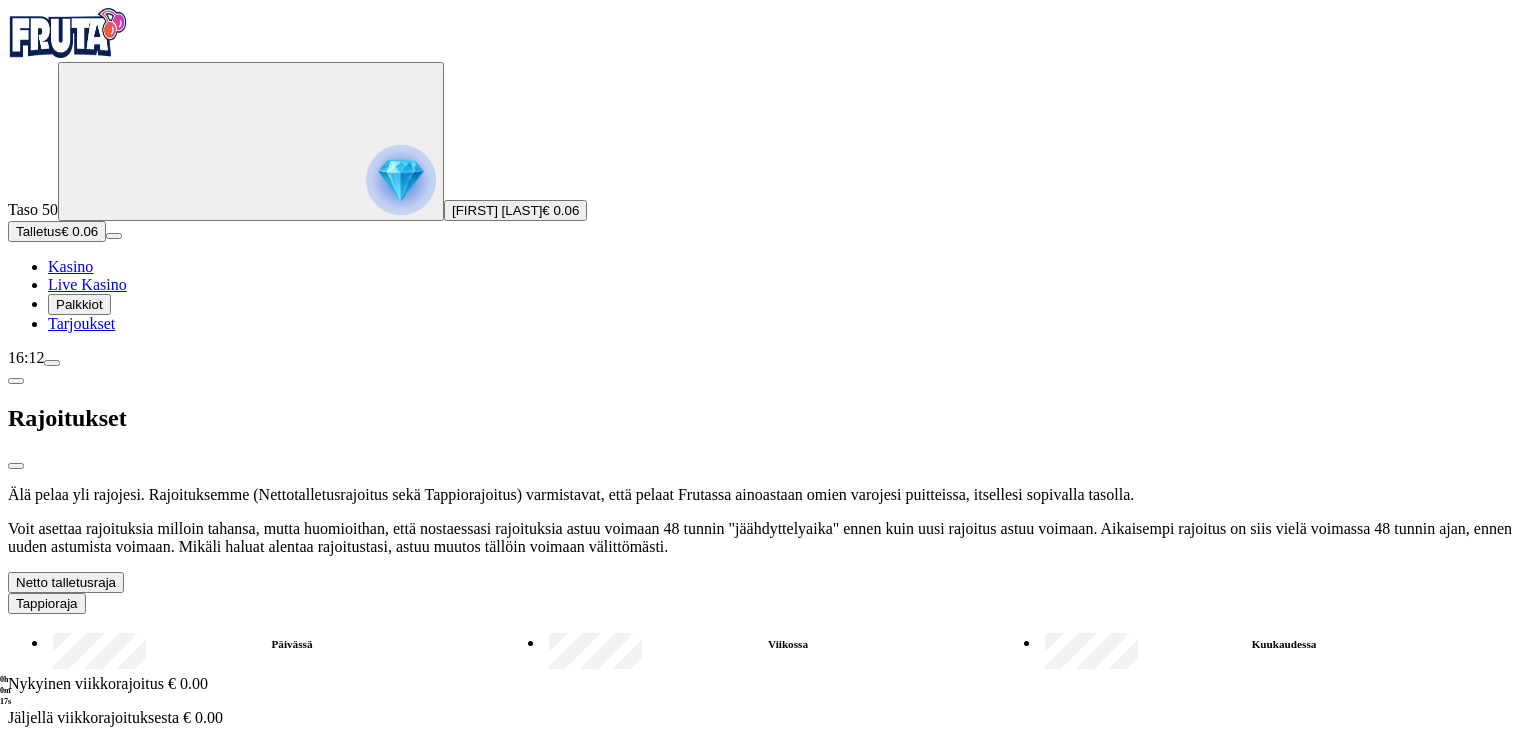 click on "Kuukaudessa" at bounding box center (1284, 644) 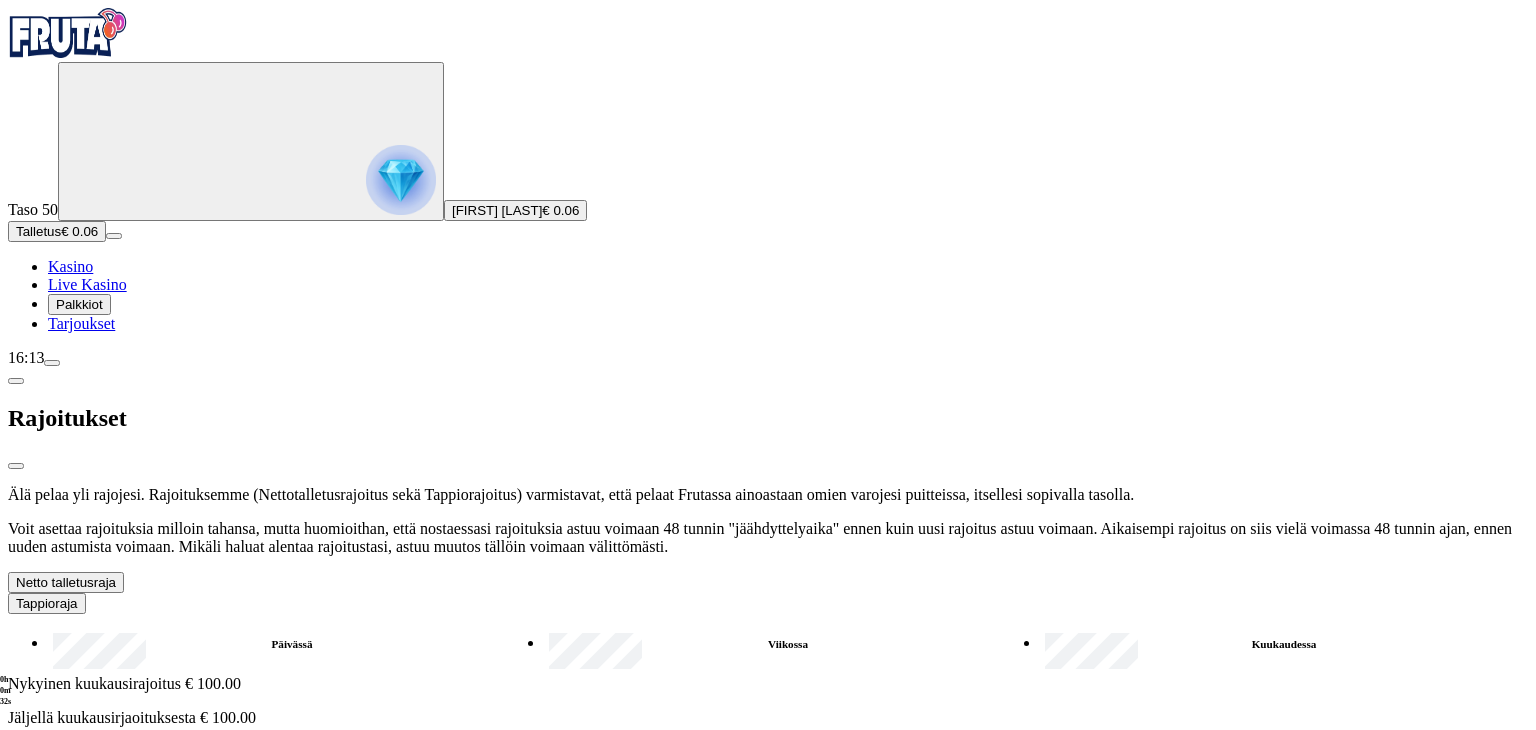 click on "Viikossa" at bounding box center [788, 644] 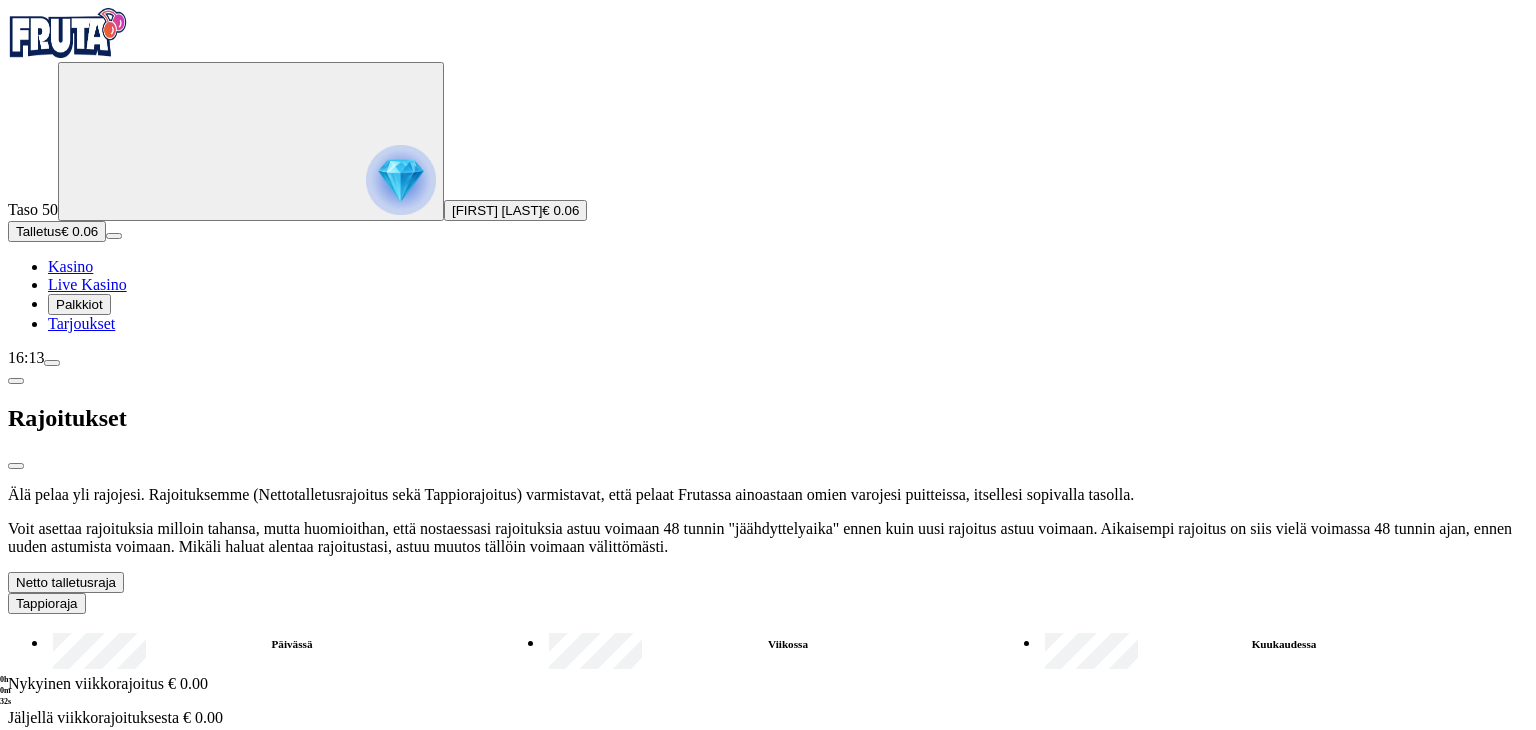 click on "Päivässä" at bounding box center (292, 644) 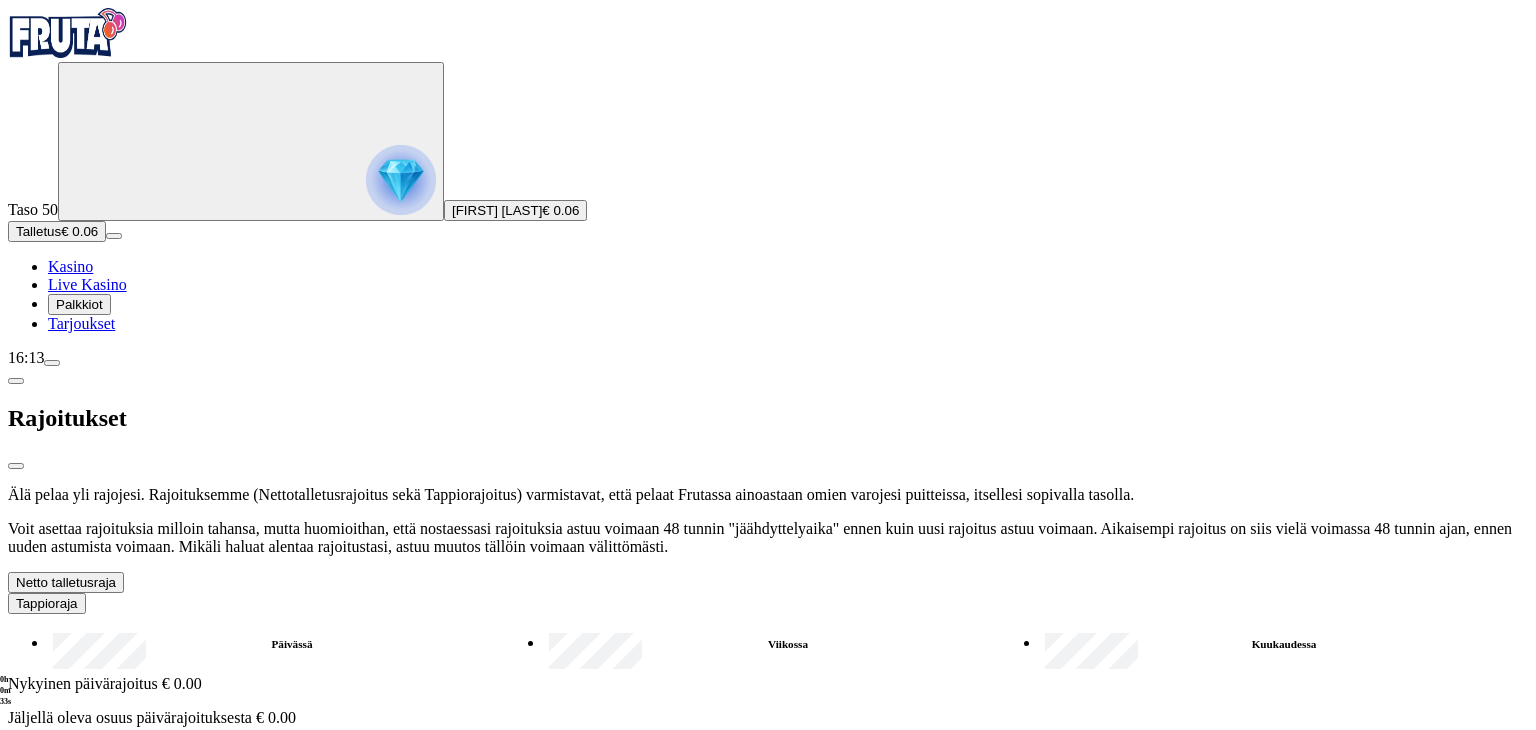 click on "Netto talletusraja" at bounding box center [66, 582] 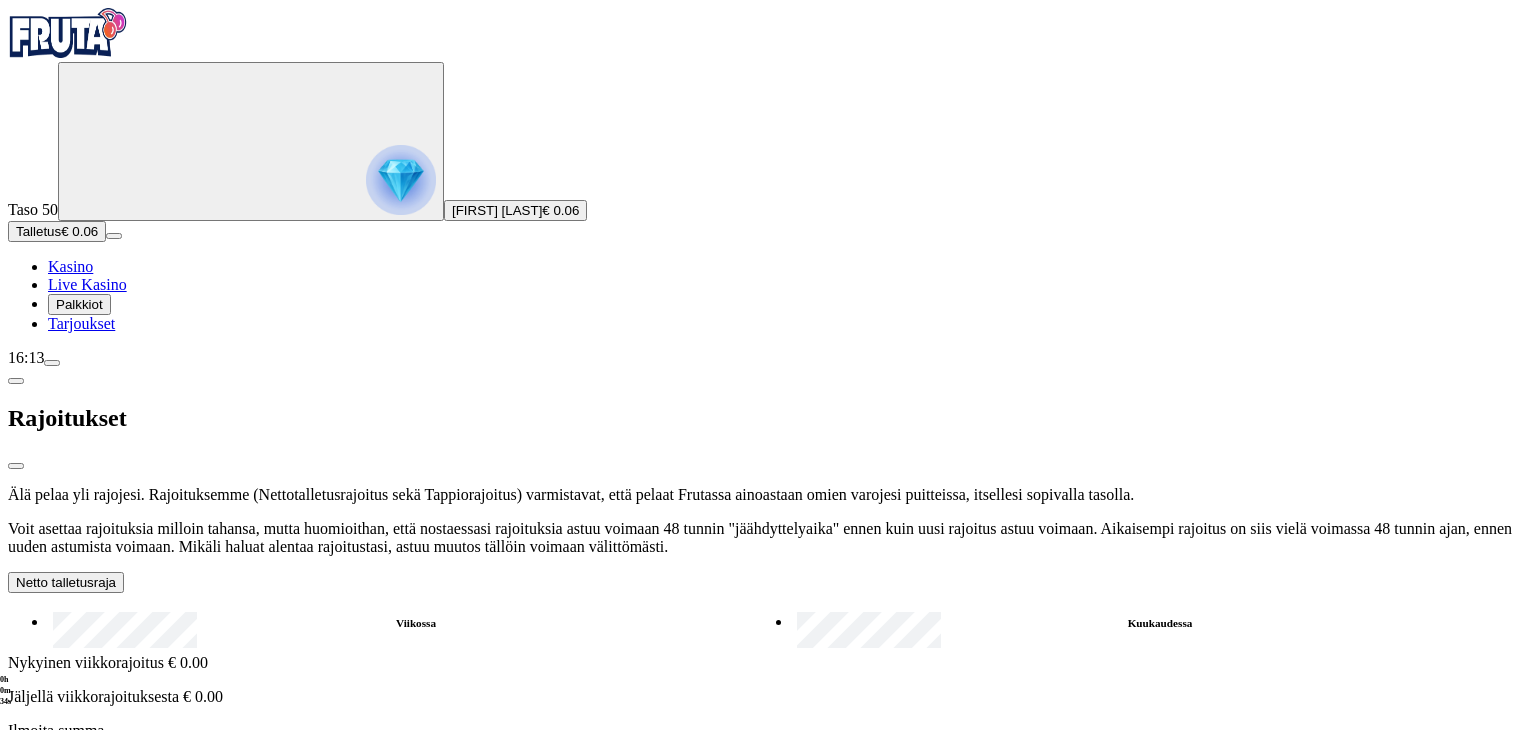 click on "Kuukaudessa" at bounding box center [1160, 623] 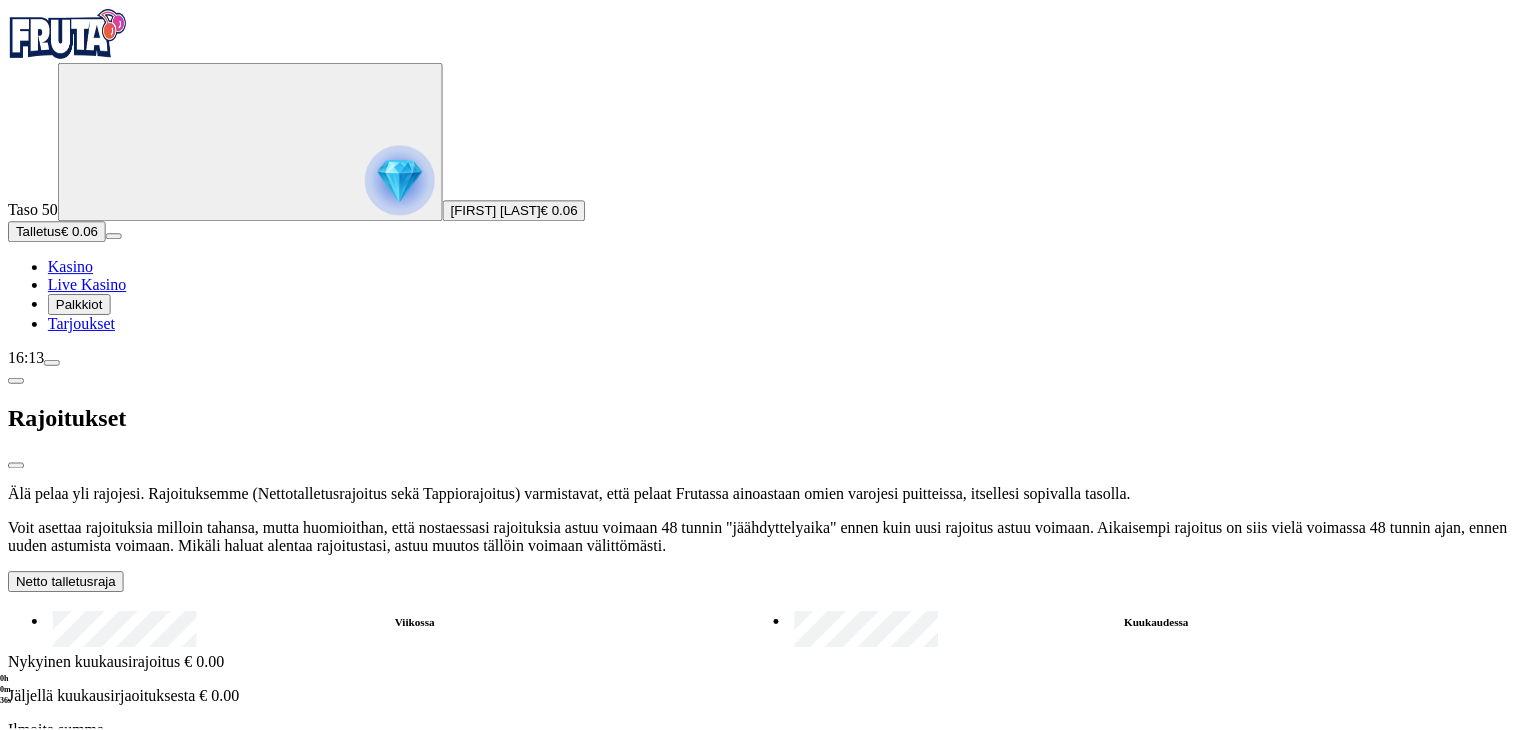 scroll, scrollTop: 0, scrollLeft: 0, axis: both 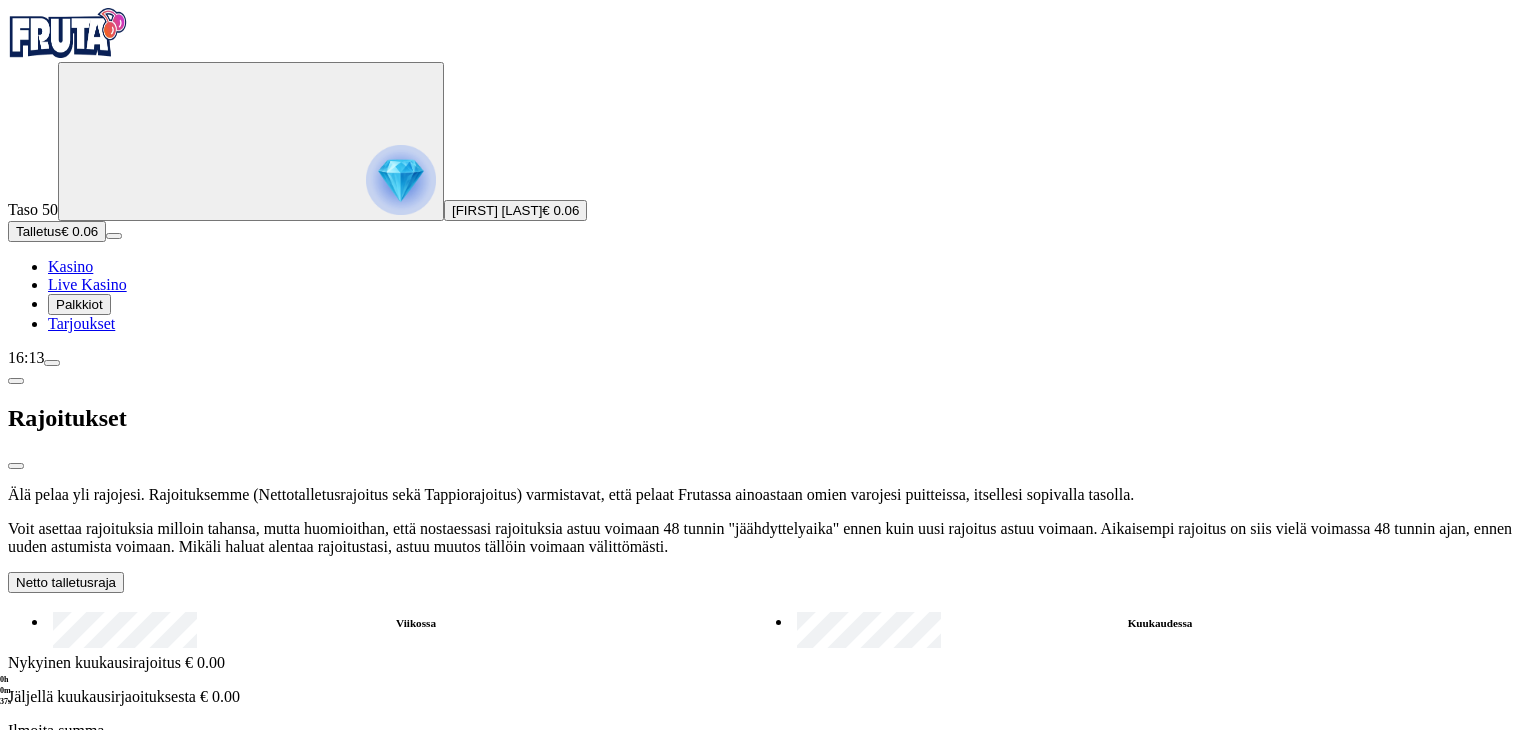 click at bounding box center [16, 466] 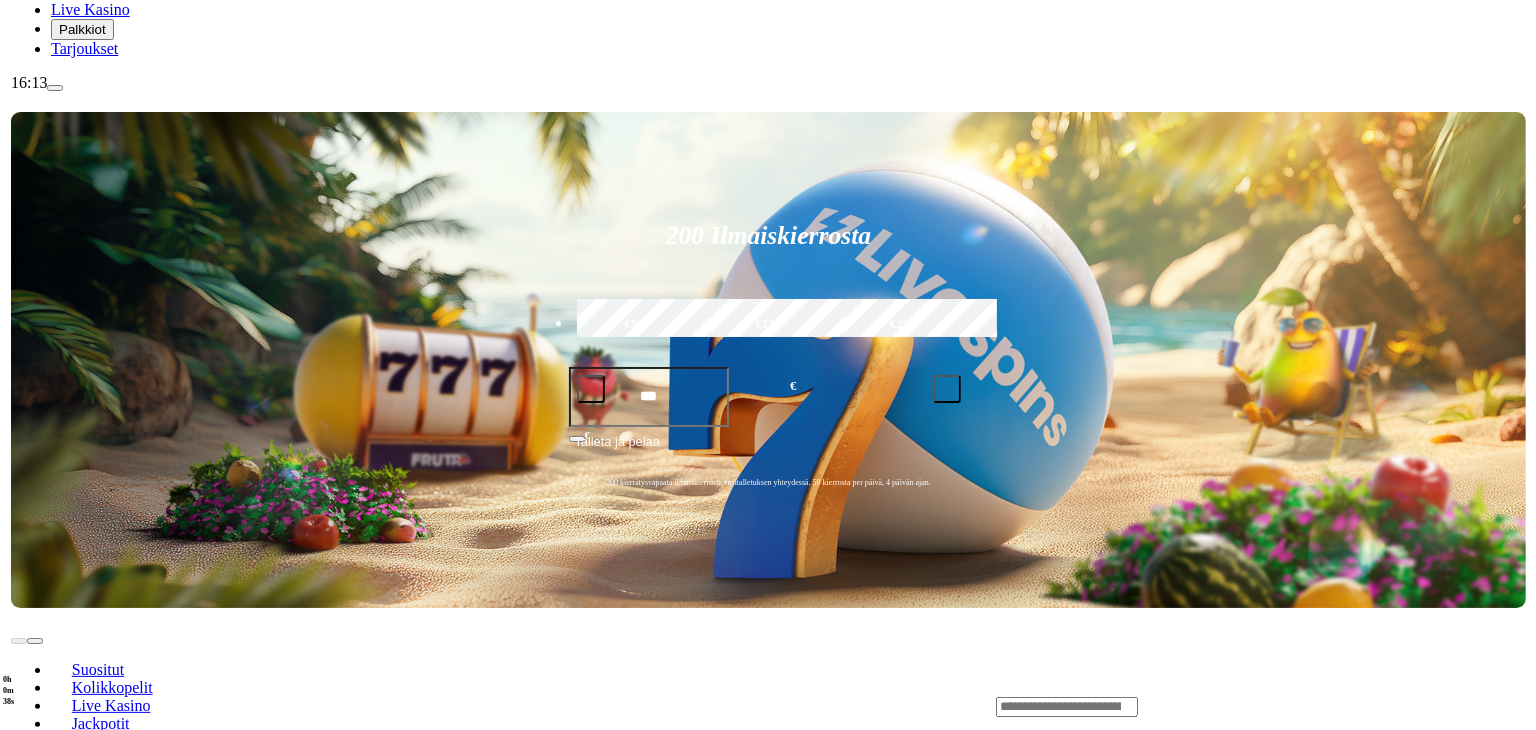 scroll, scrollTop: 272, scrollLeft: 0, axis: vertical 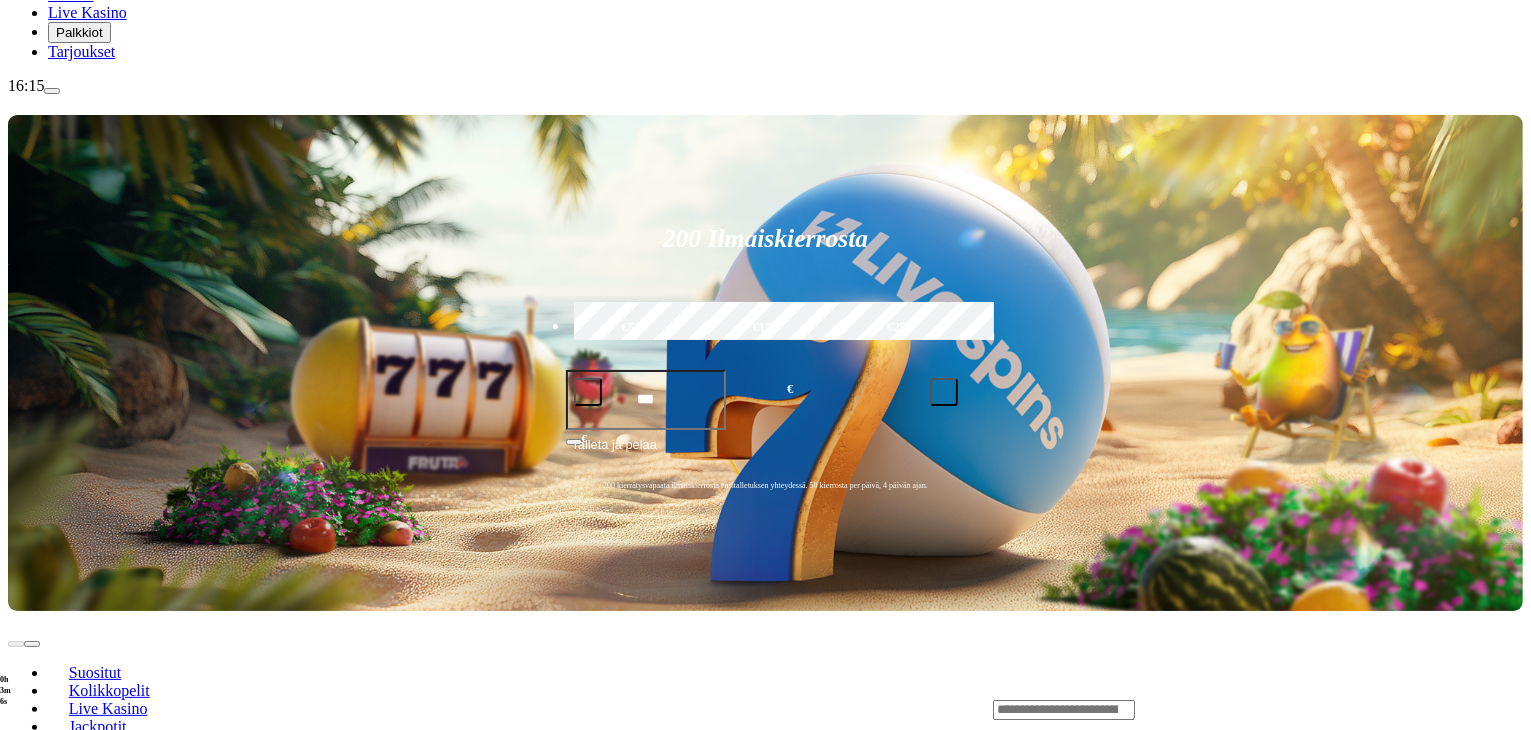 click on "Talletus € 0.06" at bounding box center (57, -41) 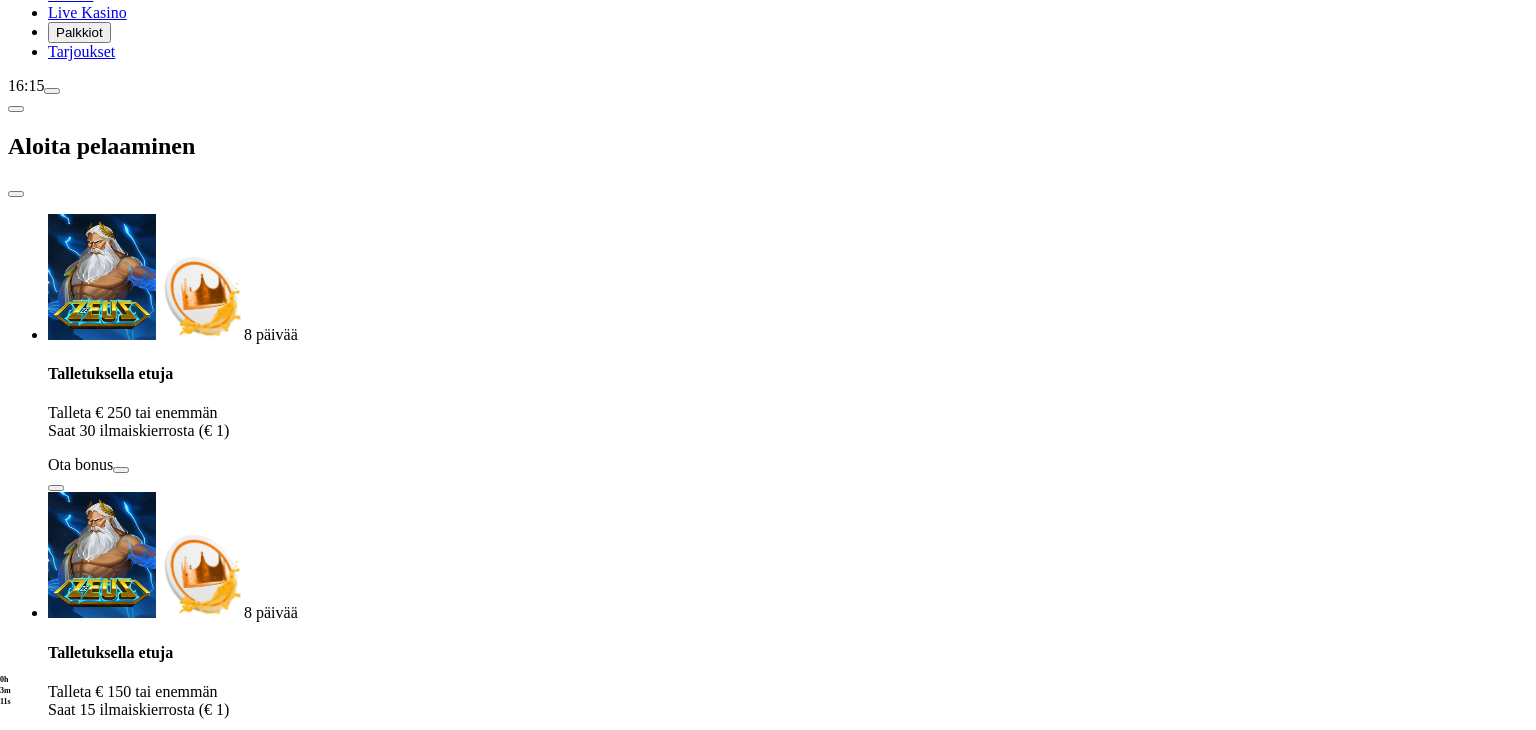 drag, startPoint x: 365, startPoint y: 428, endPoint x: 181, endPoint y: 407, distance: 185.19449 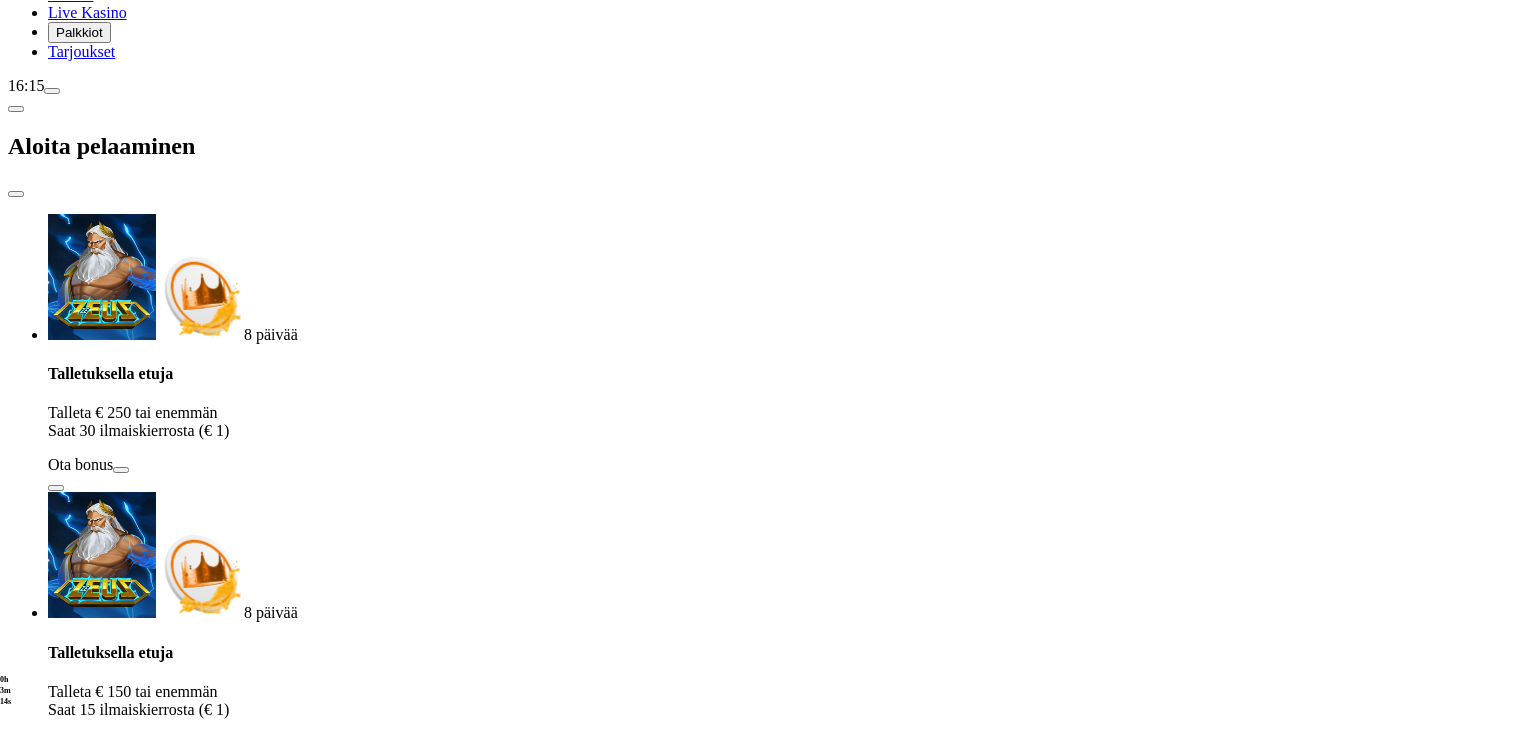 type on "**" 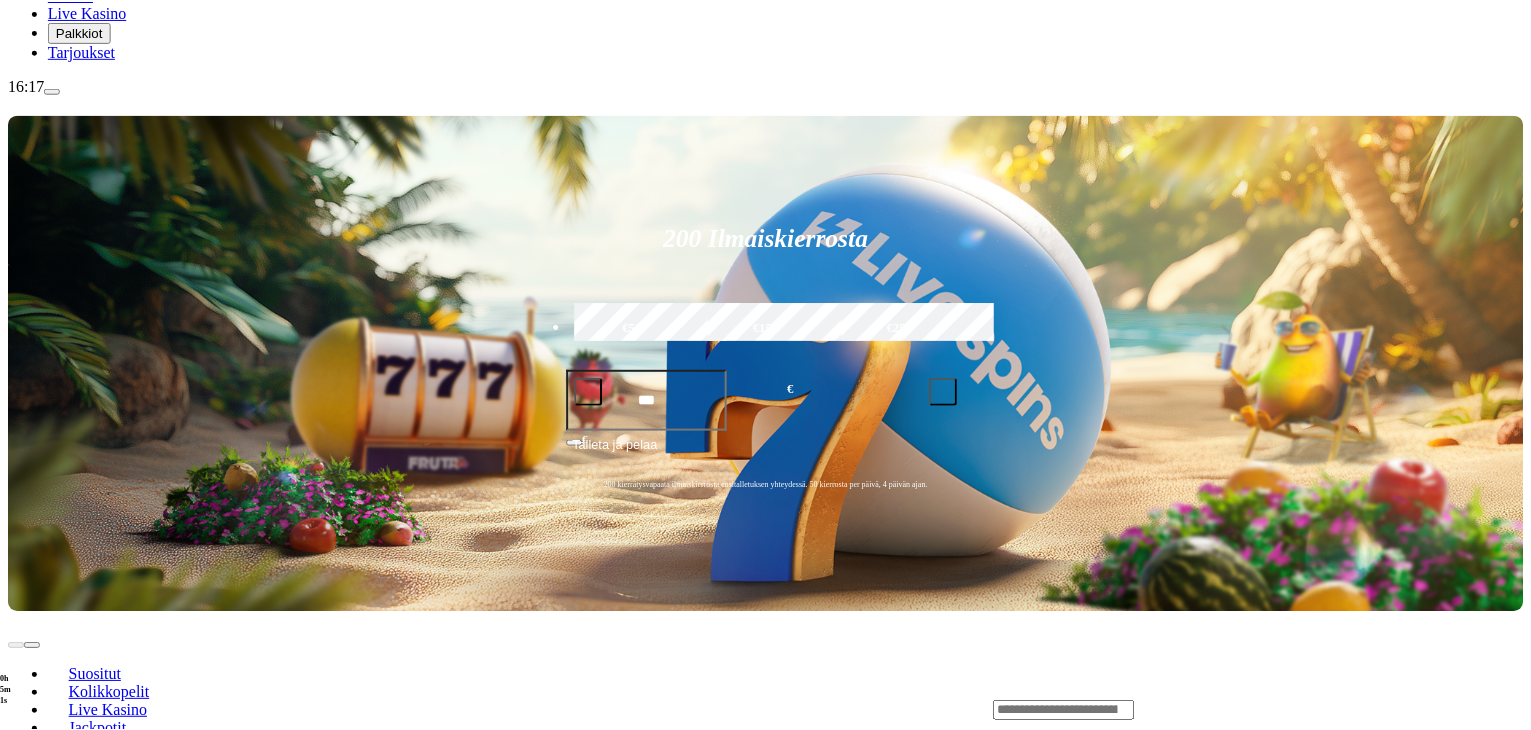 scroll, scrollTop: 0, scrollLeft: 0, axis: both 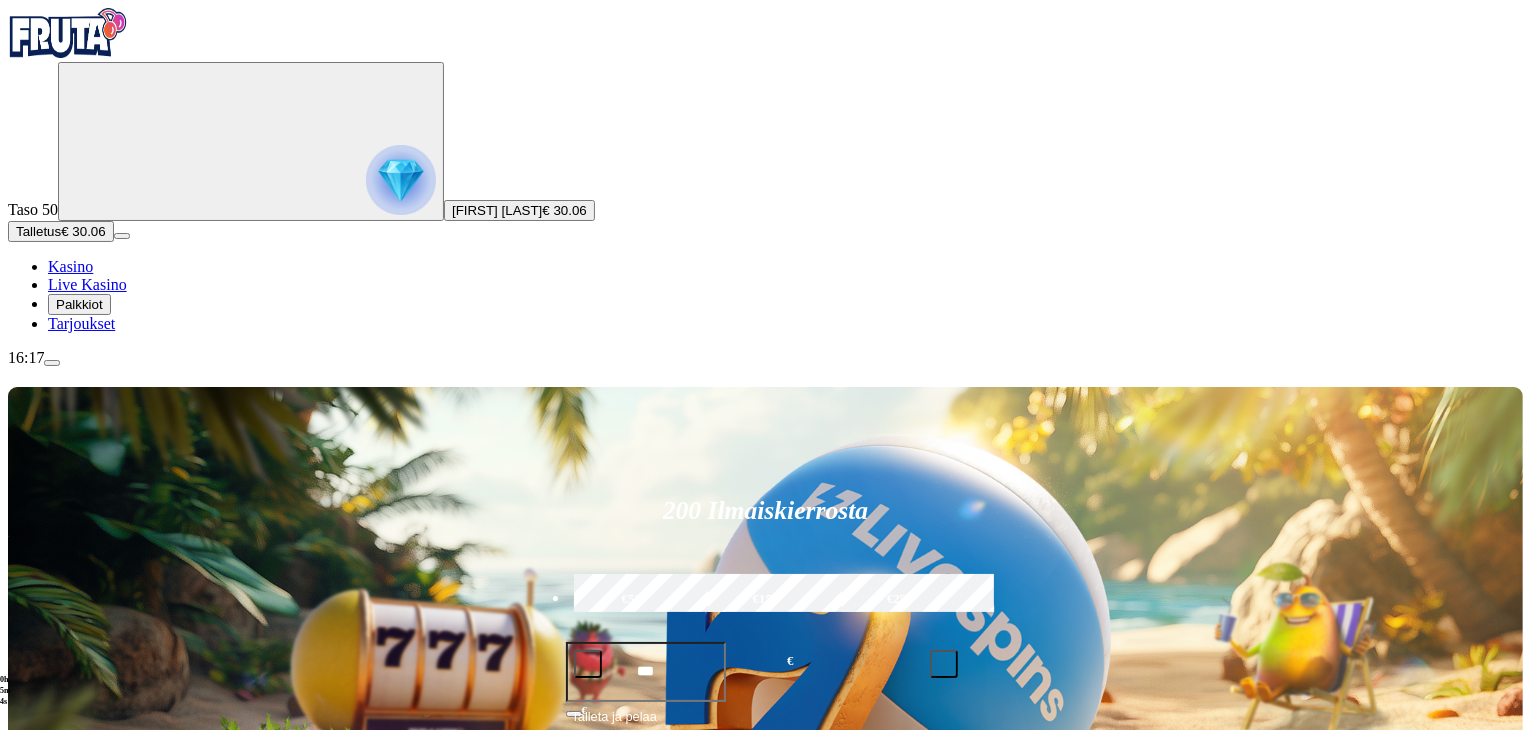 click at bounding box center [1258, 981] 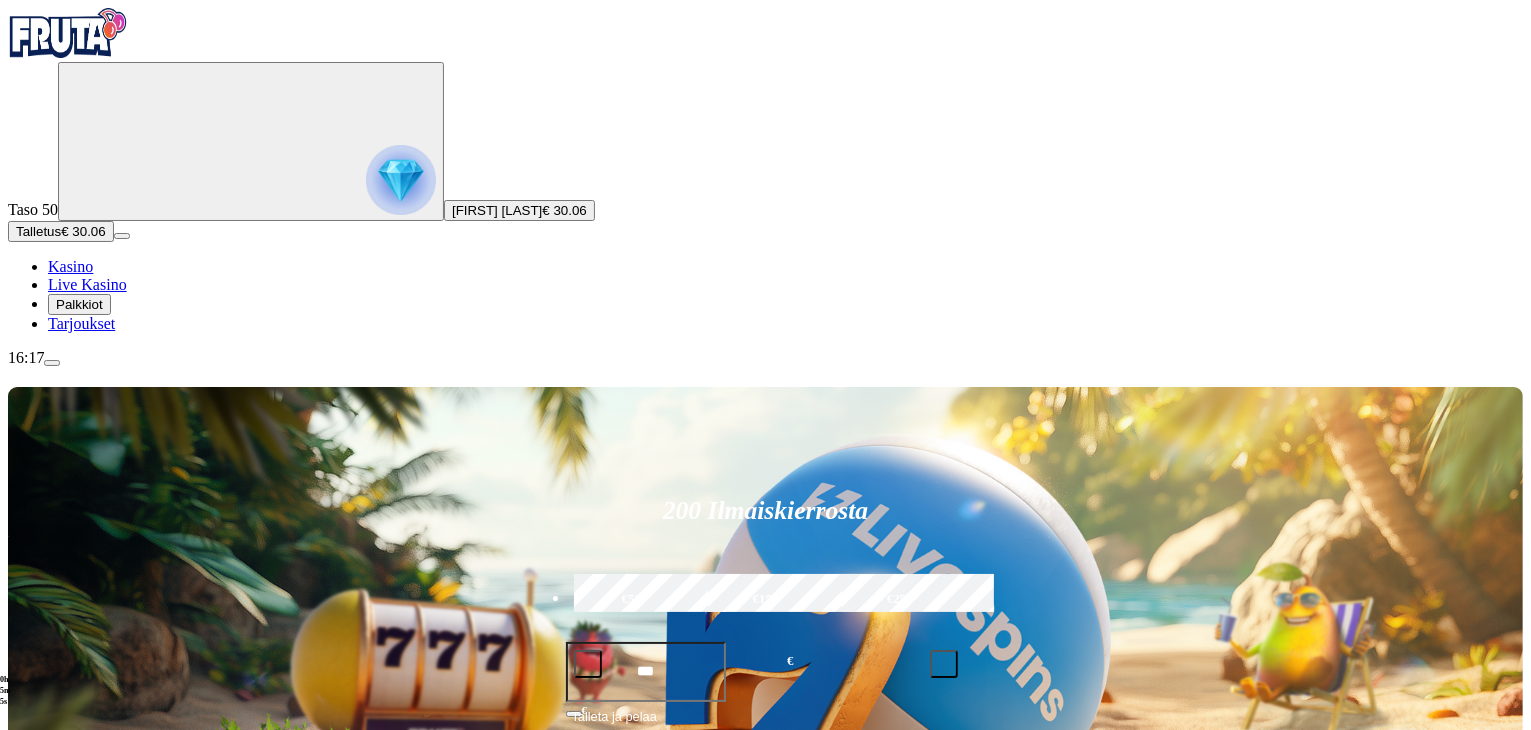 click at bounding box center [1064, 982] 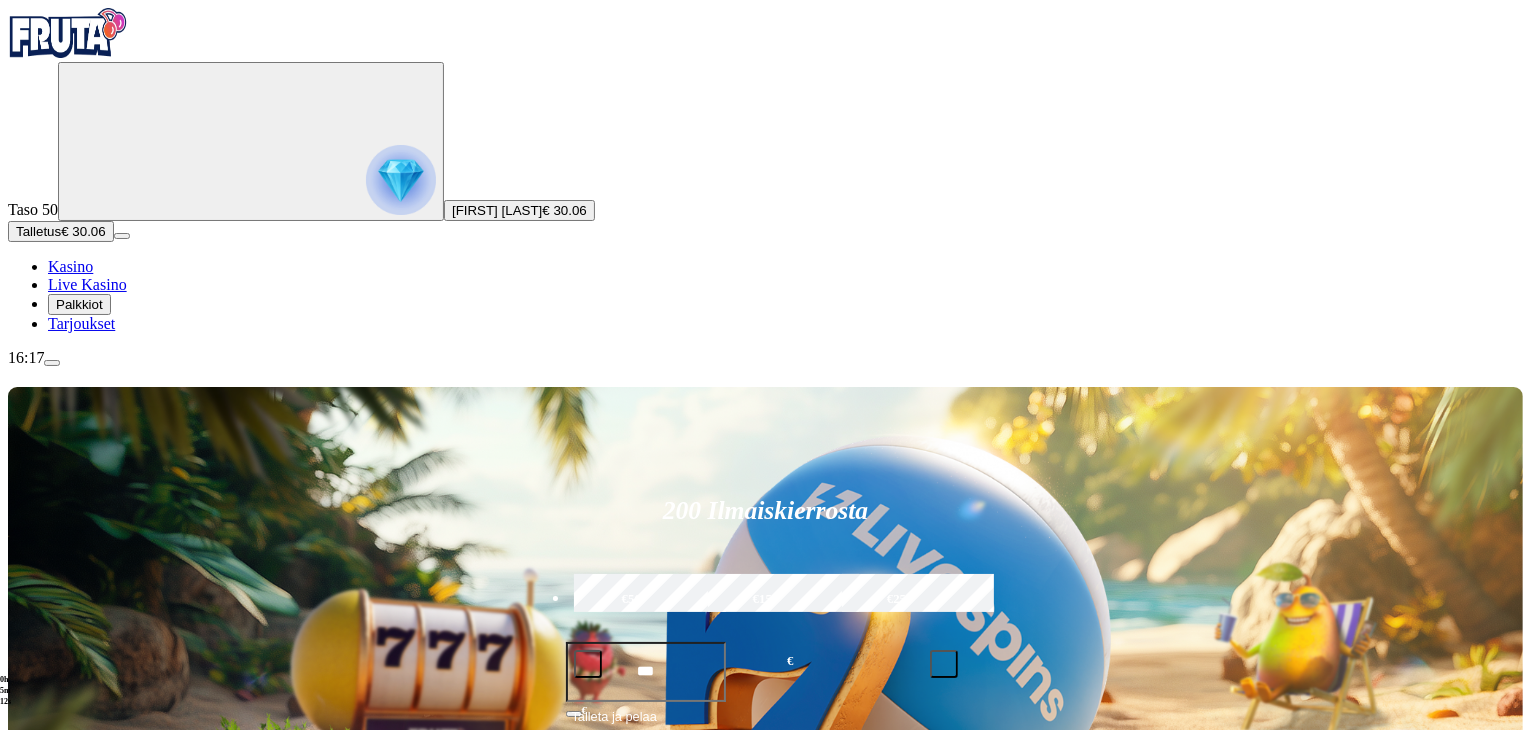 scroll, scrollTop: 813, scrollLeft: 0, axis: vertical 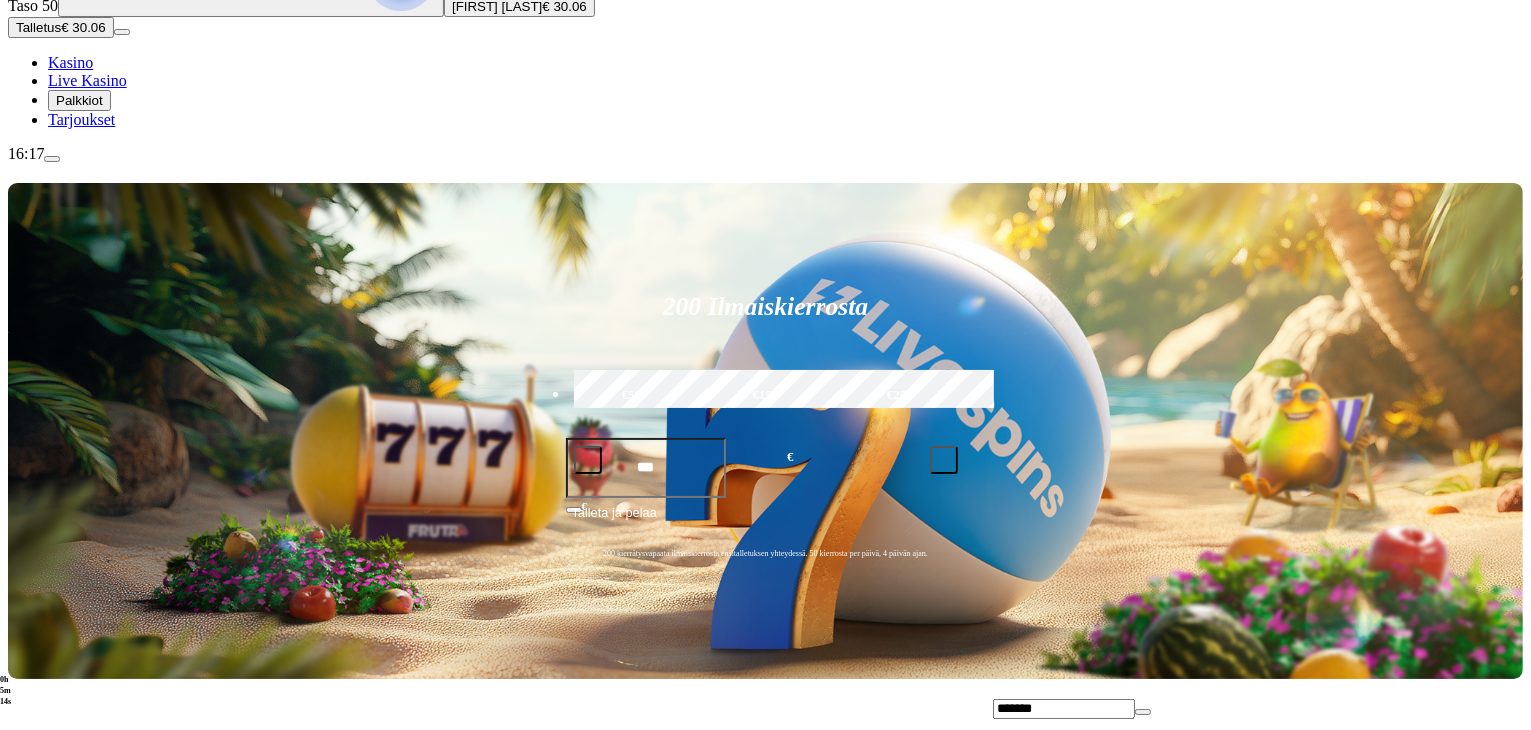 type on "*******" 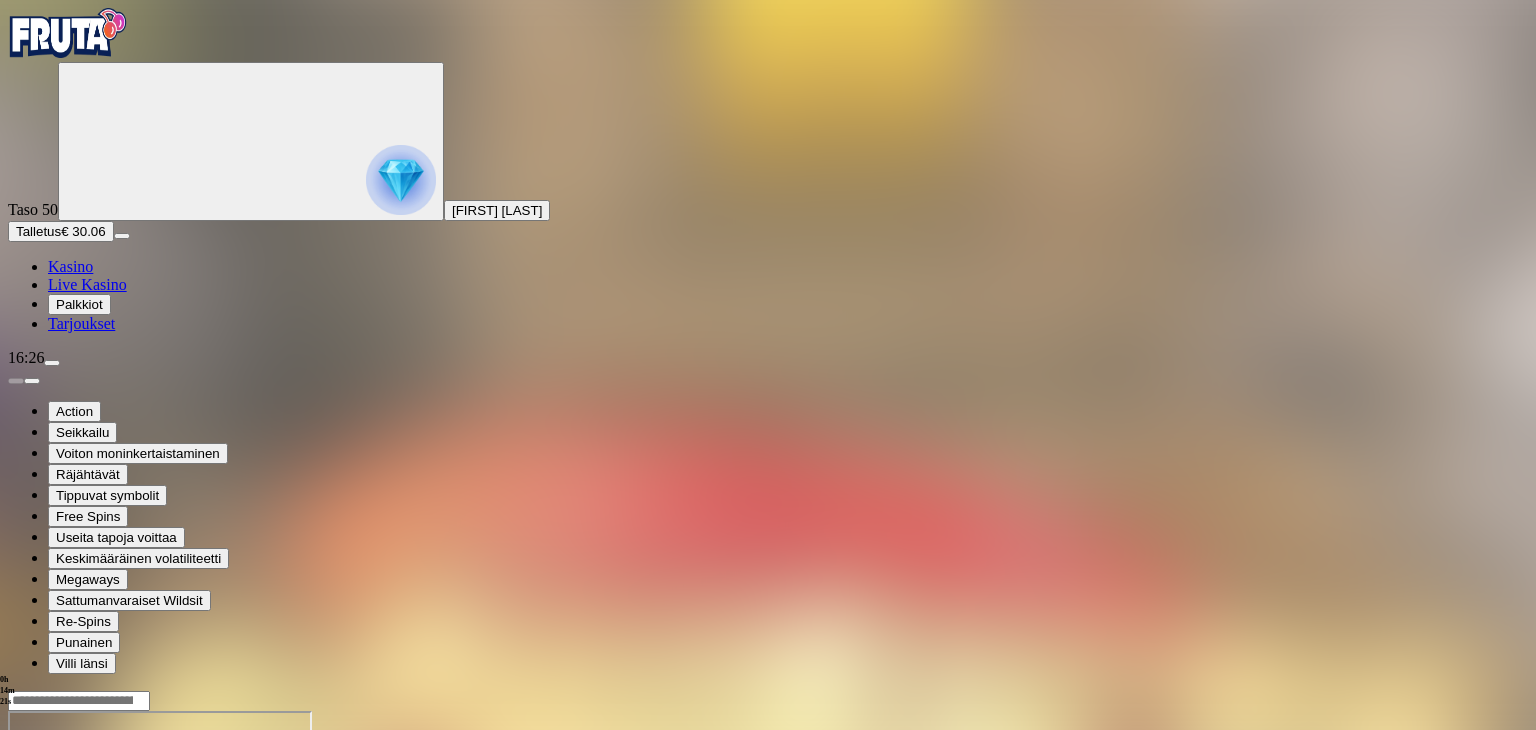 click on "Talletus € 30.06" at bounding box center (61, 231) 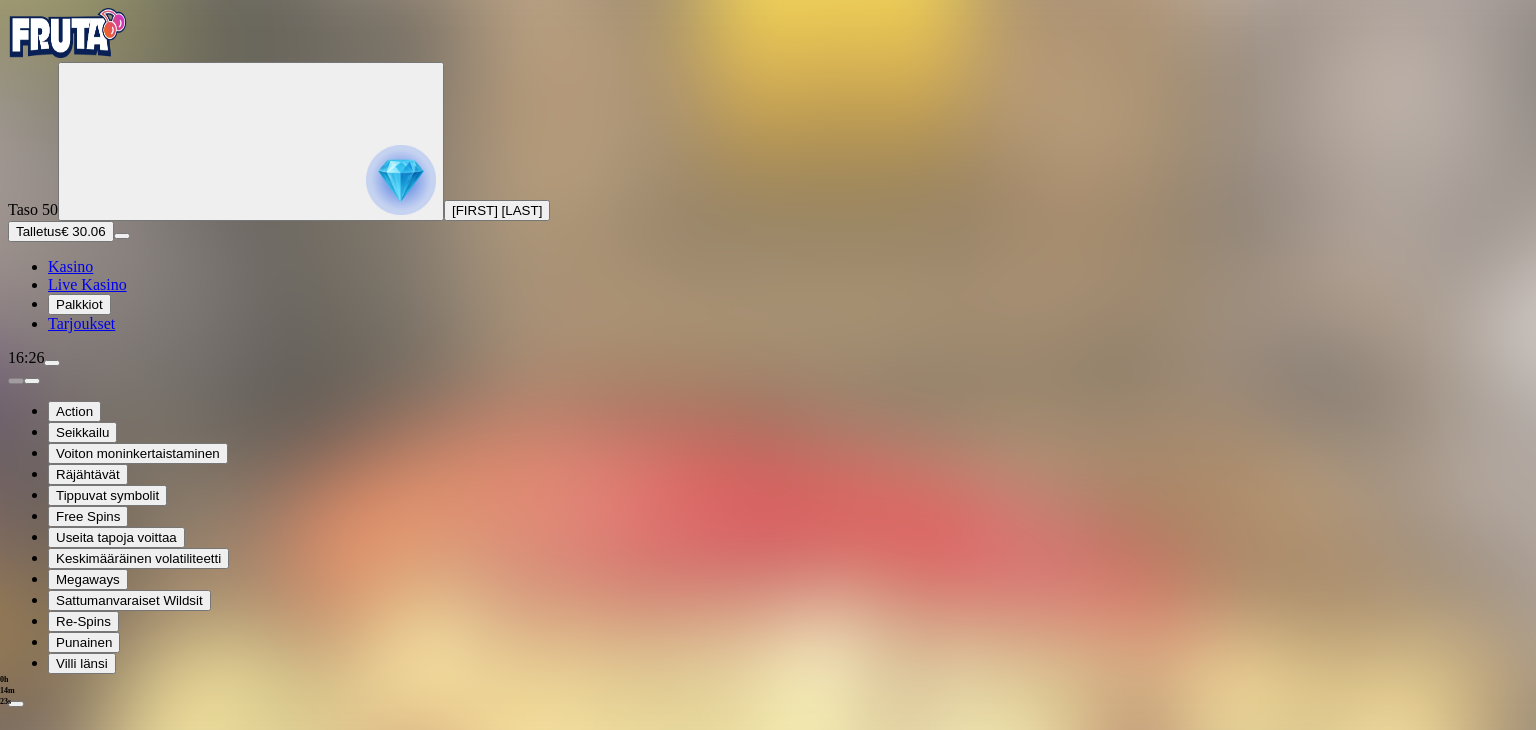 drag, startPoint x: 250, startPoint y: 384, endPoint x: 31, endPoint y: 400, distance: 219.5837 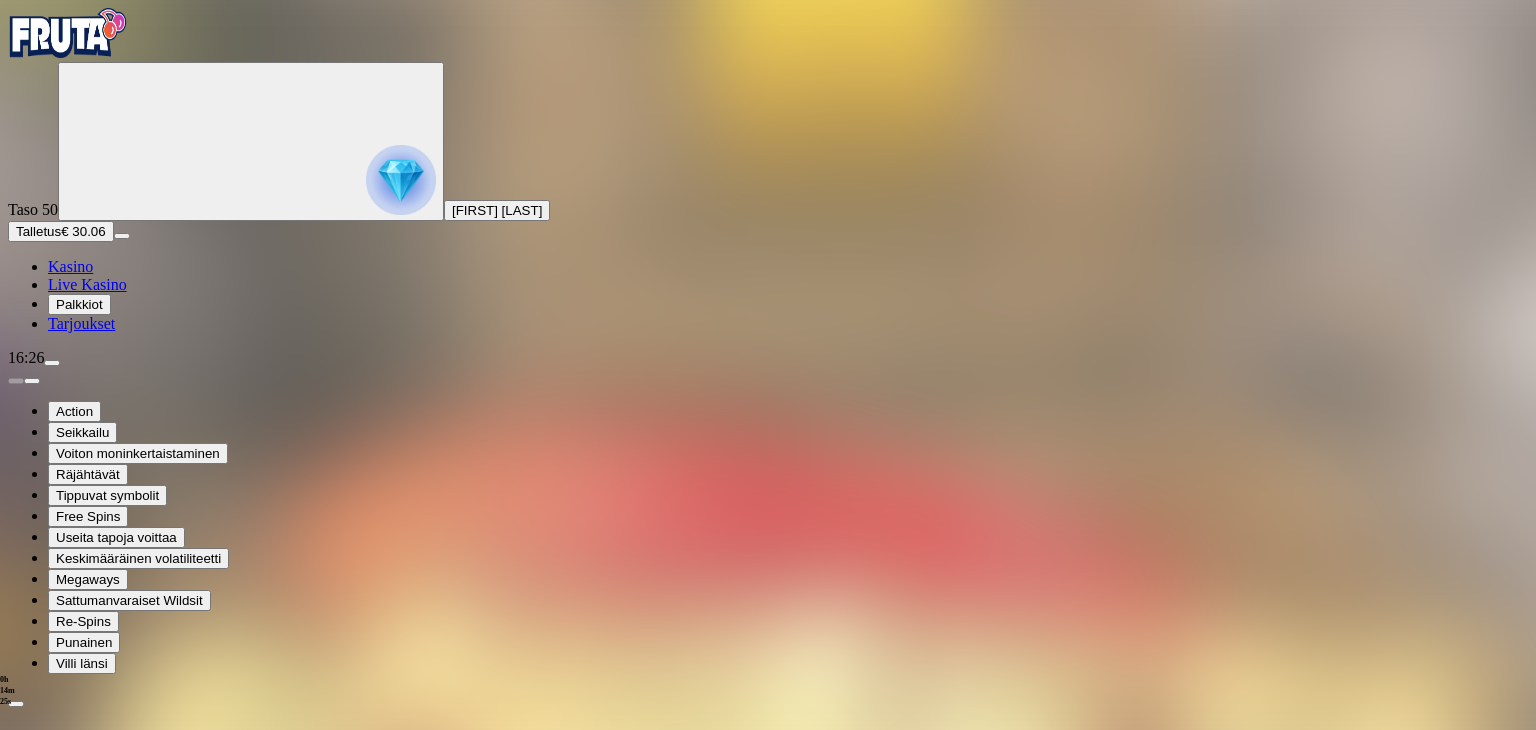 type on "**" 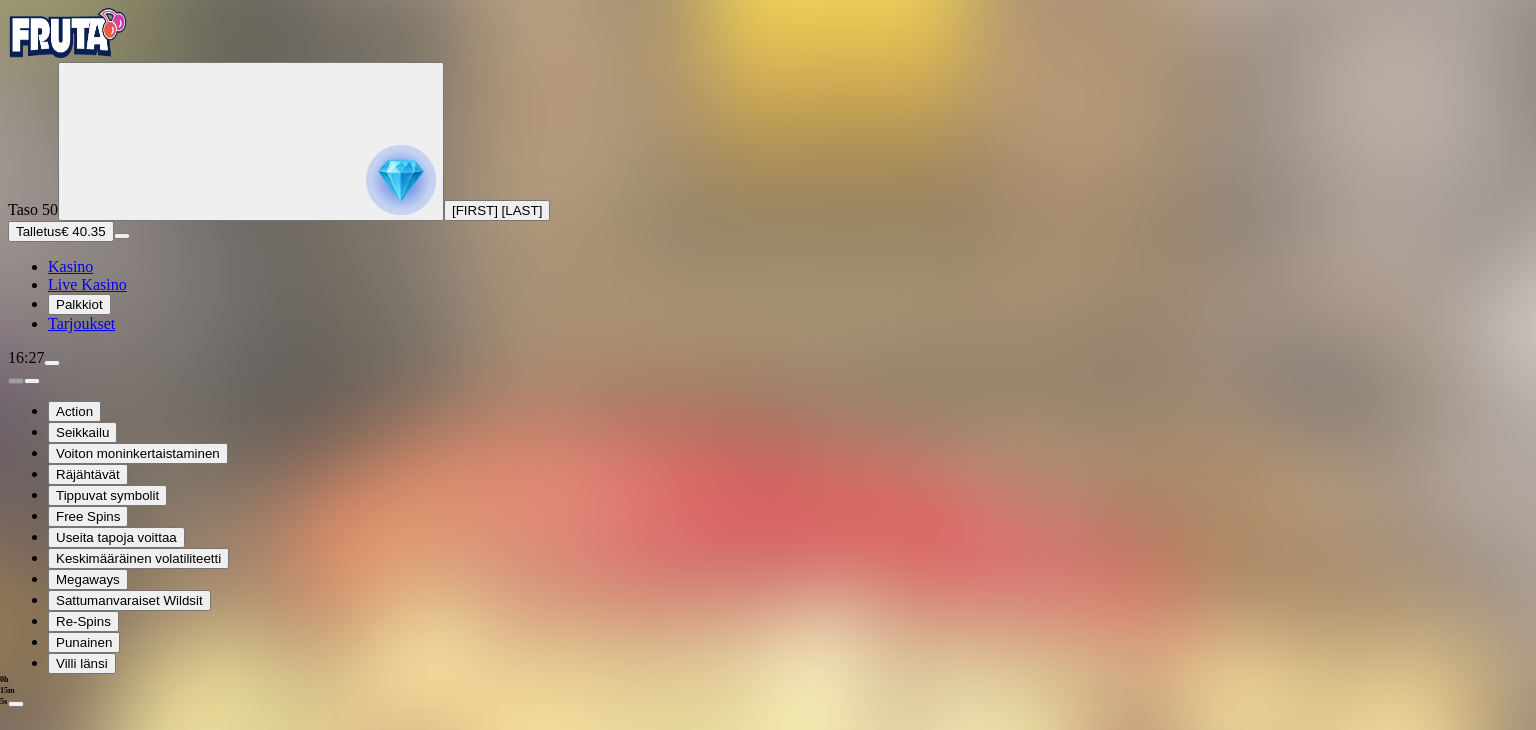 click at bounding box center (68, 33) 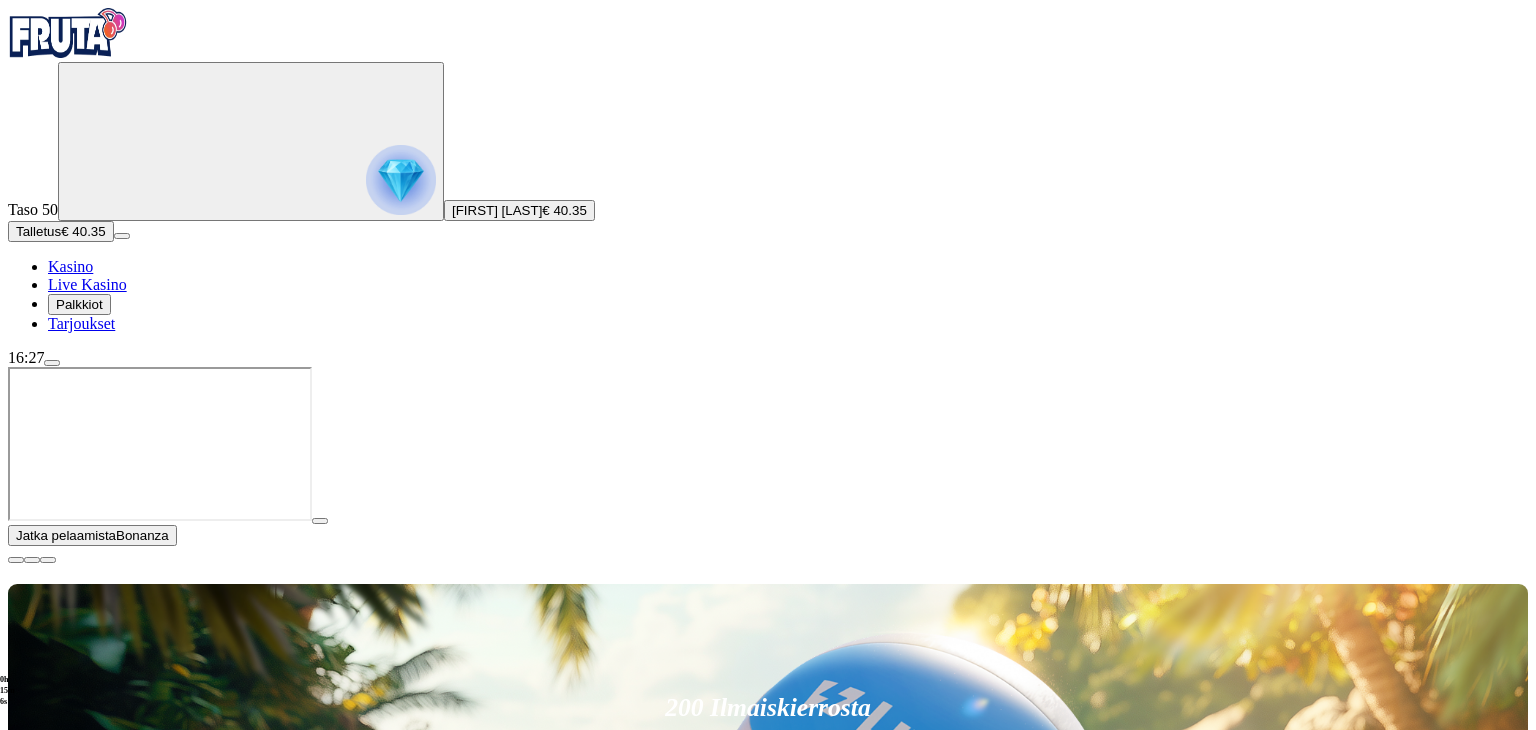 click at bounding box center [68, 33] 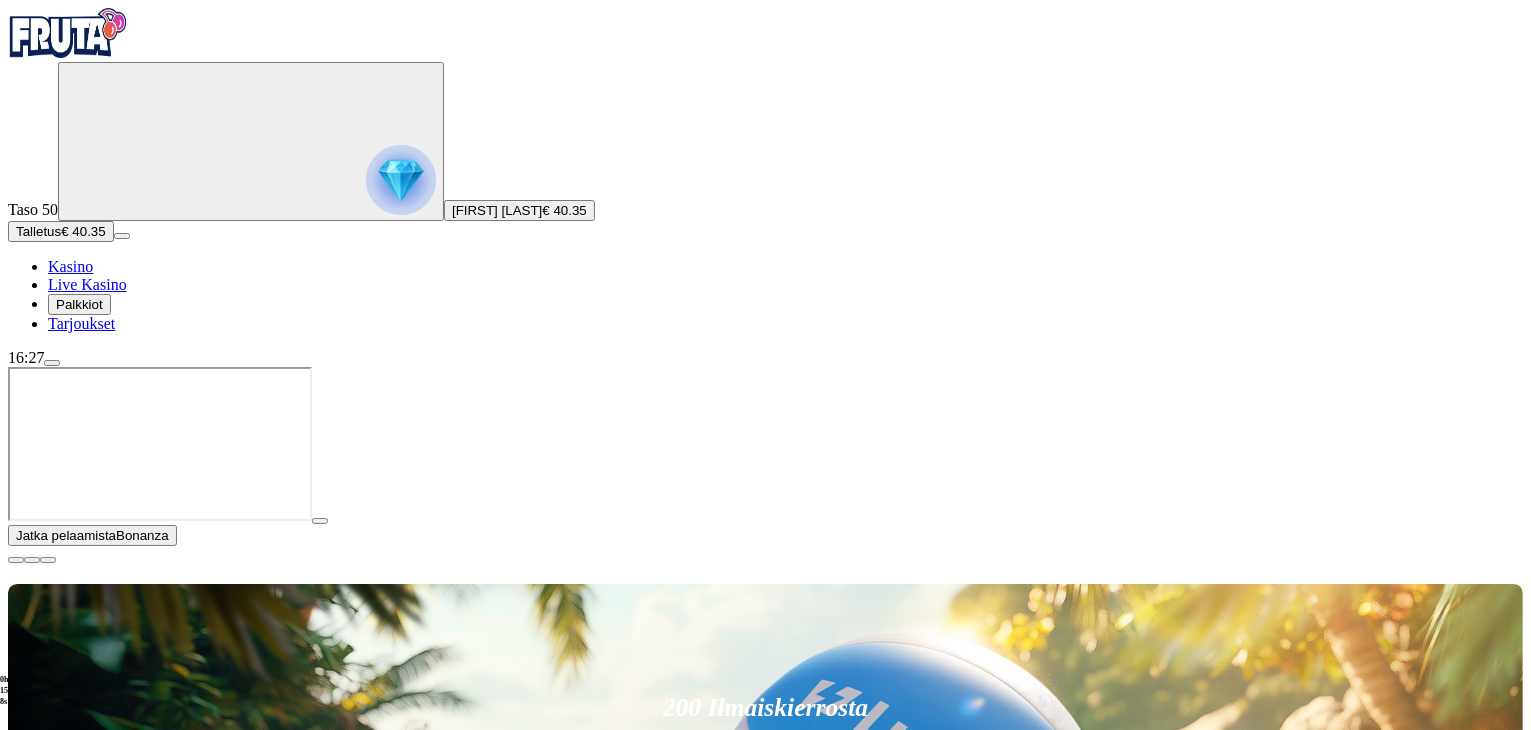 click at bounding box center [1064, 1179] 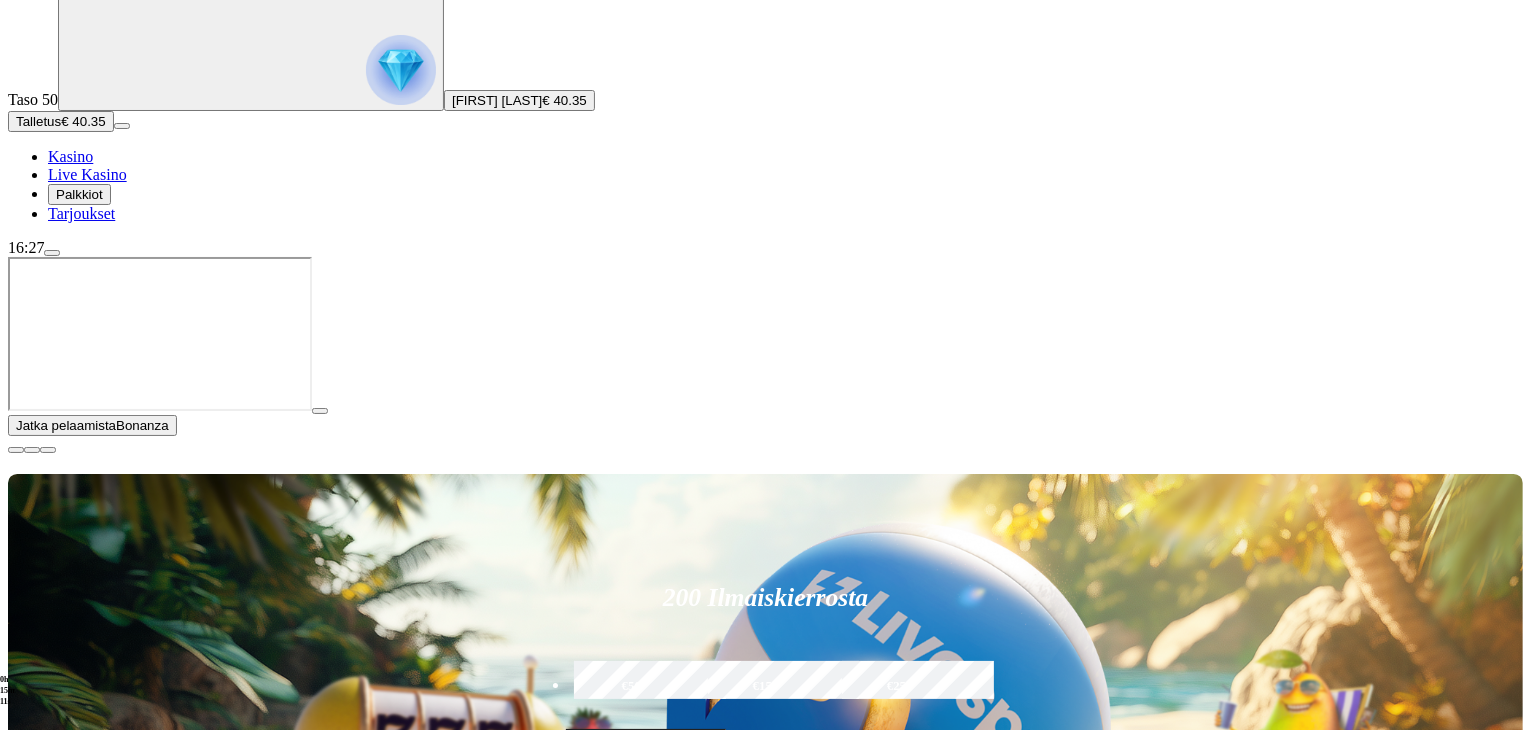scroll, scrollTop: 188, scrollLeft: 0, axis: vertical 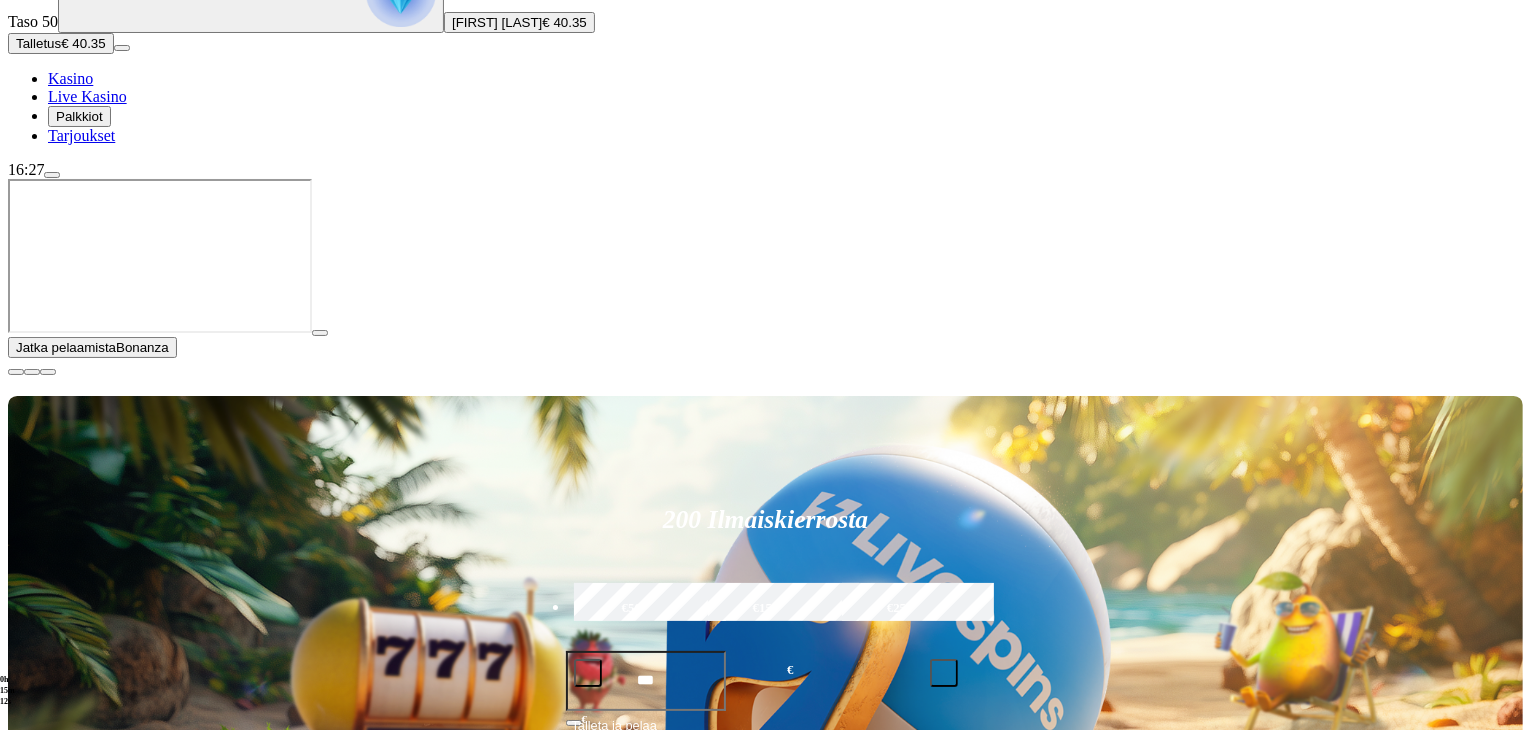 type on "****" 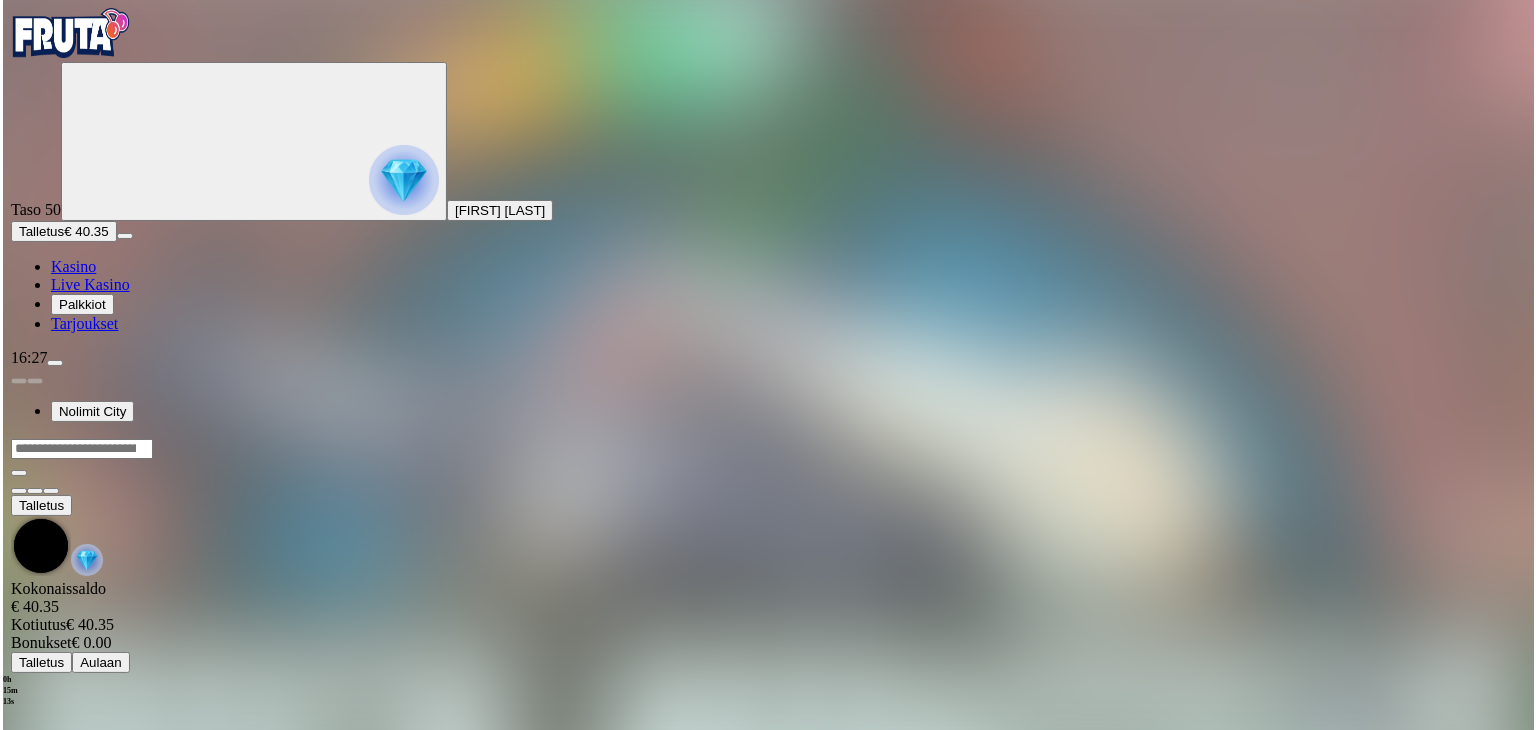 scroll, scrollTop: 0, scrollLeft: 0, axis: both 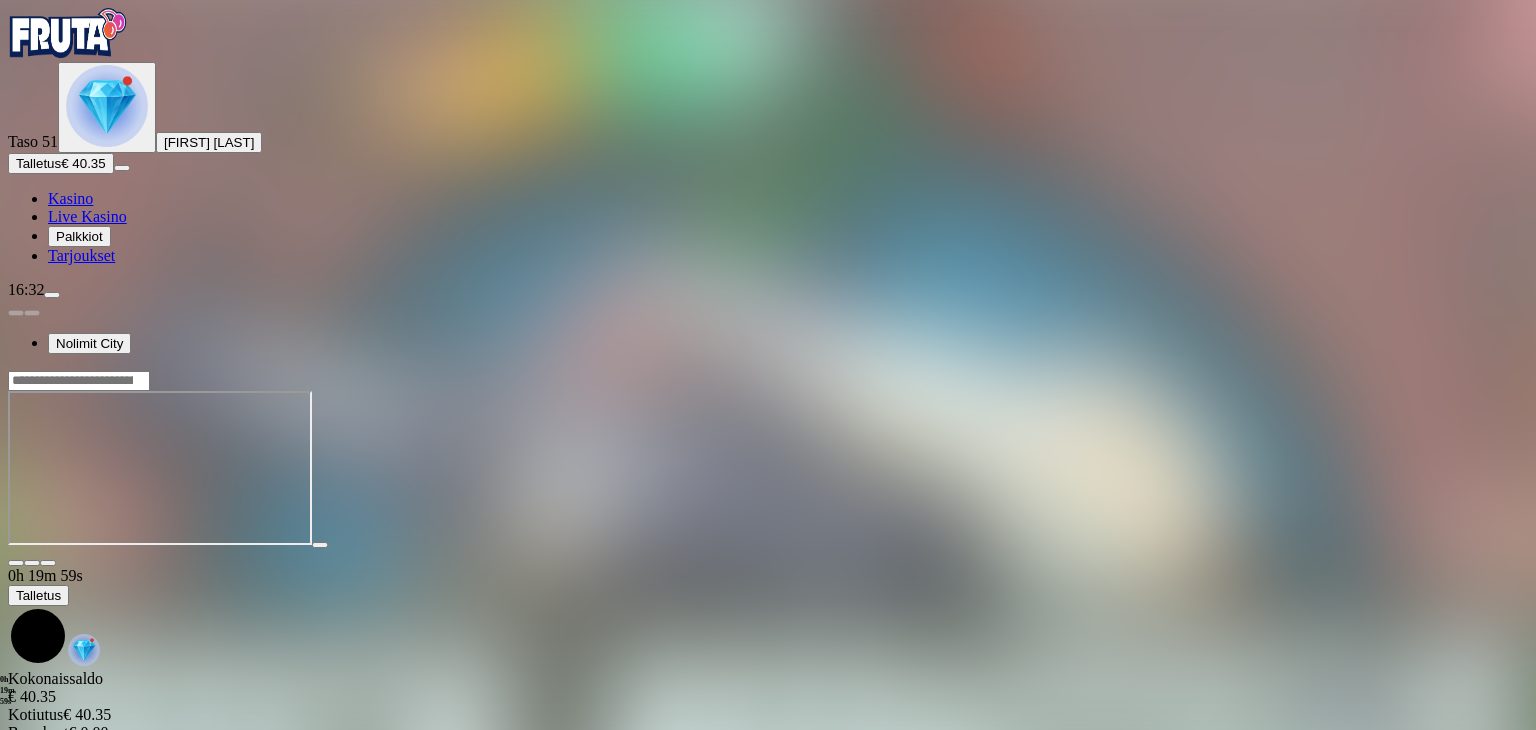 click on "0h 19m 59s Talletus Kokonaissaldo € 40.35 Kotiutus € 40.35 Bonukset € 0.00 Talletus Aulaan" at bounding box center [768, 566] 